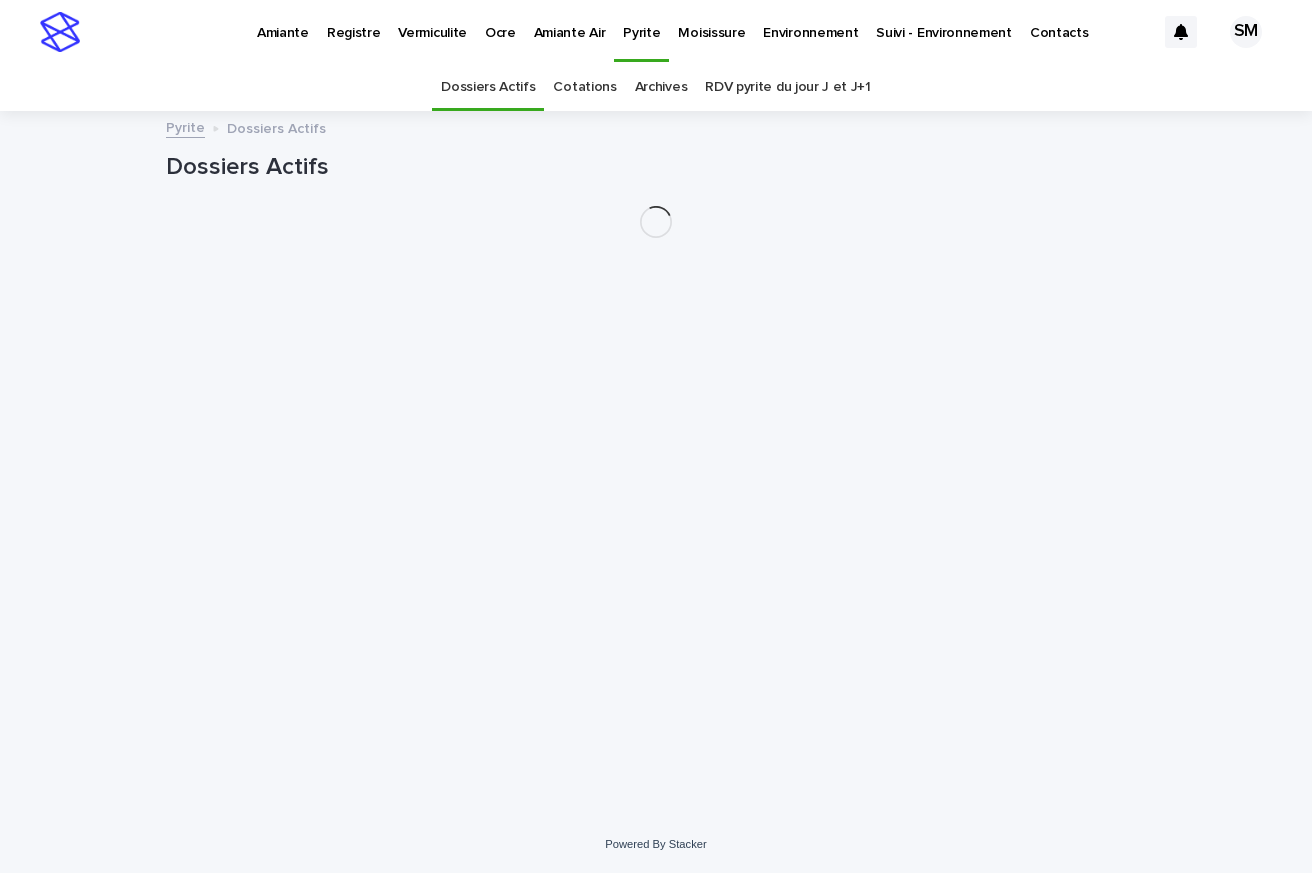 scroll, scrollTop: 0, scrollLeft: 0, axis: both 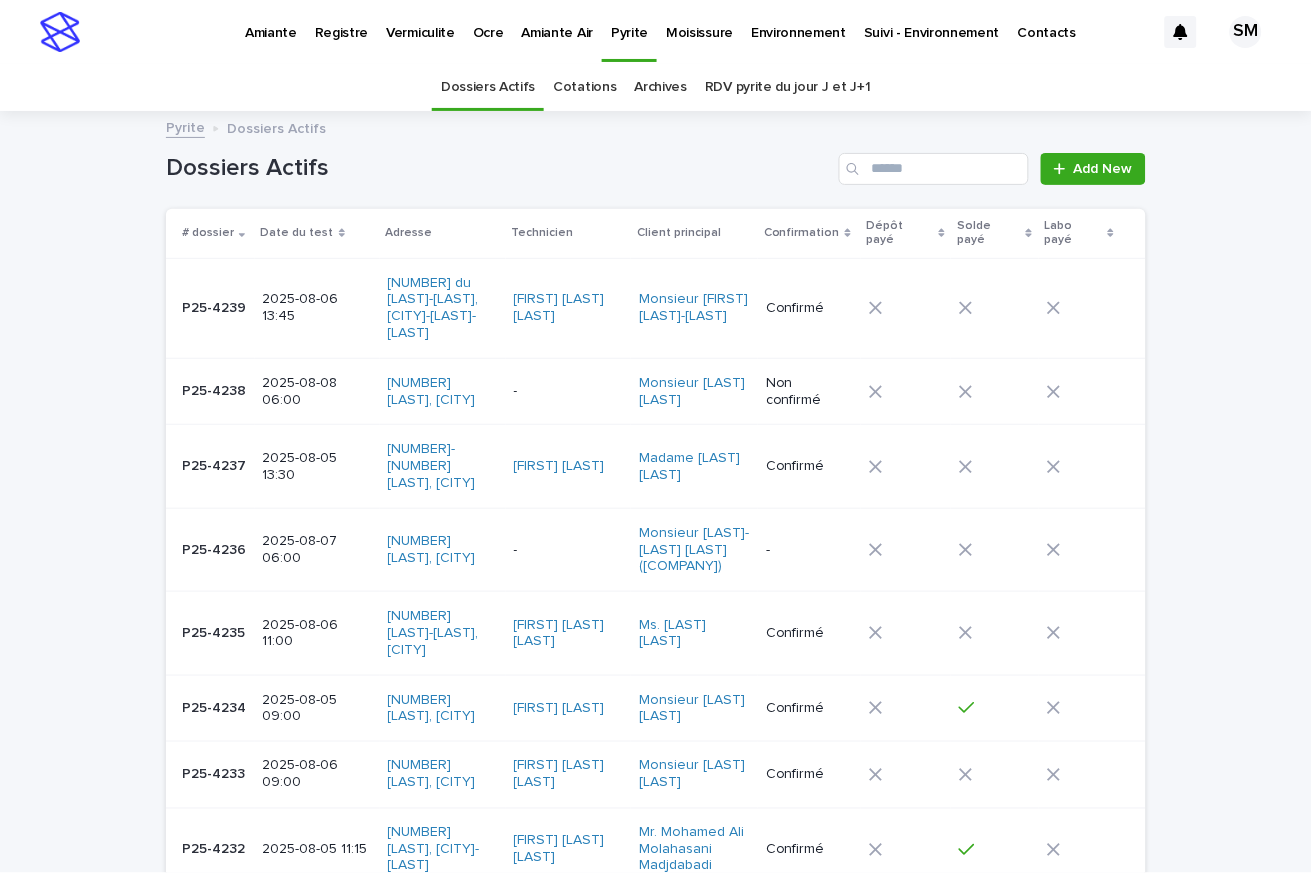 click on "Environnement" at bounding box center [798, 21] 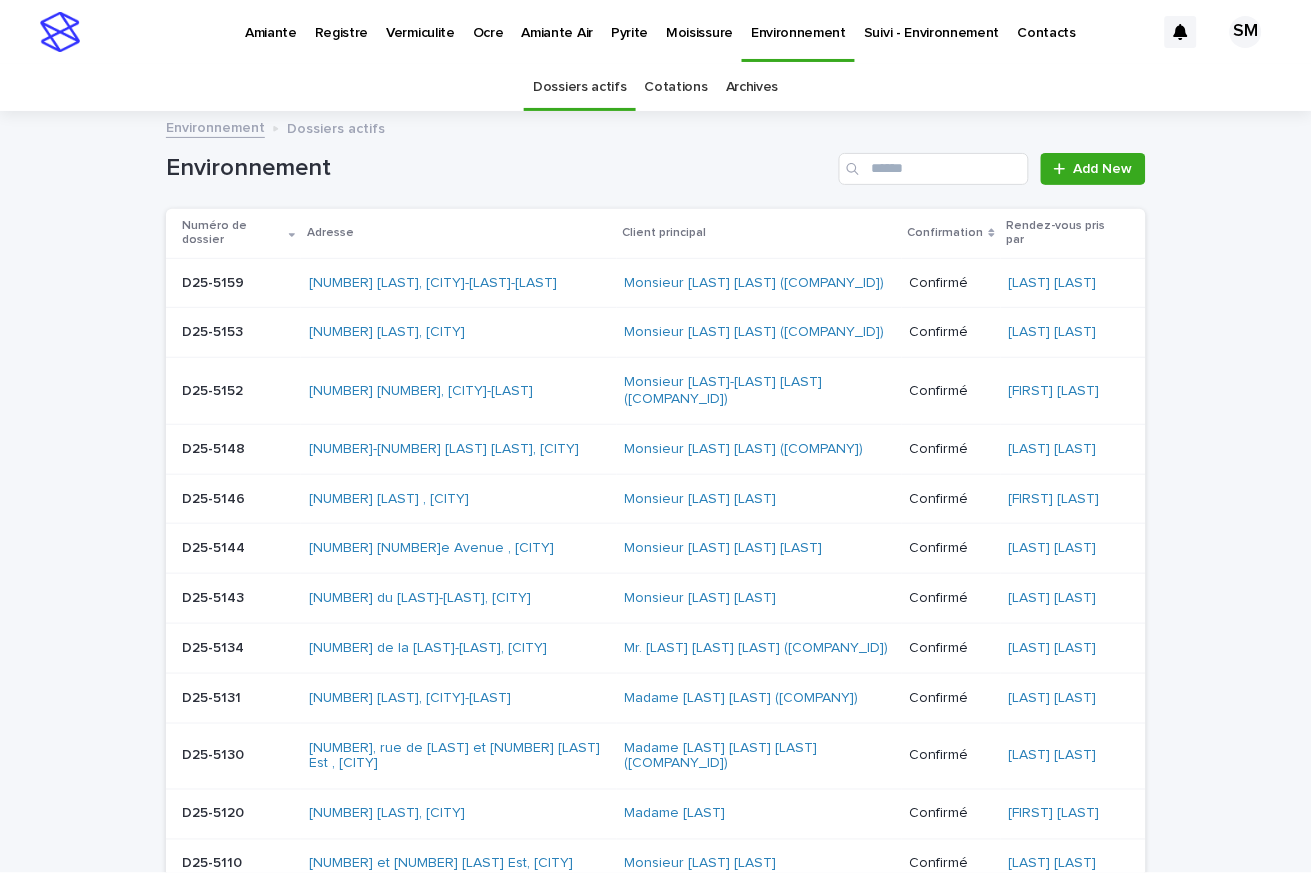 click on "Cotations" at bounding box center [676, 87] 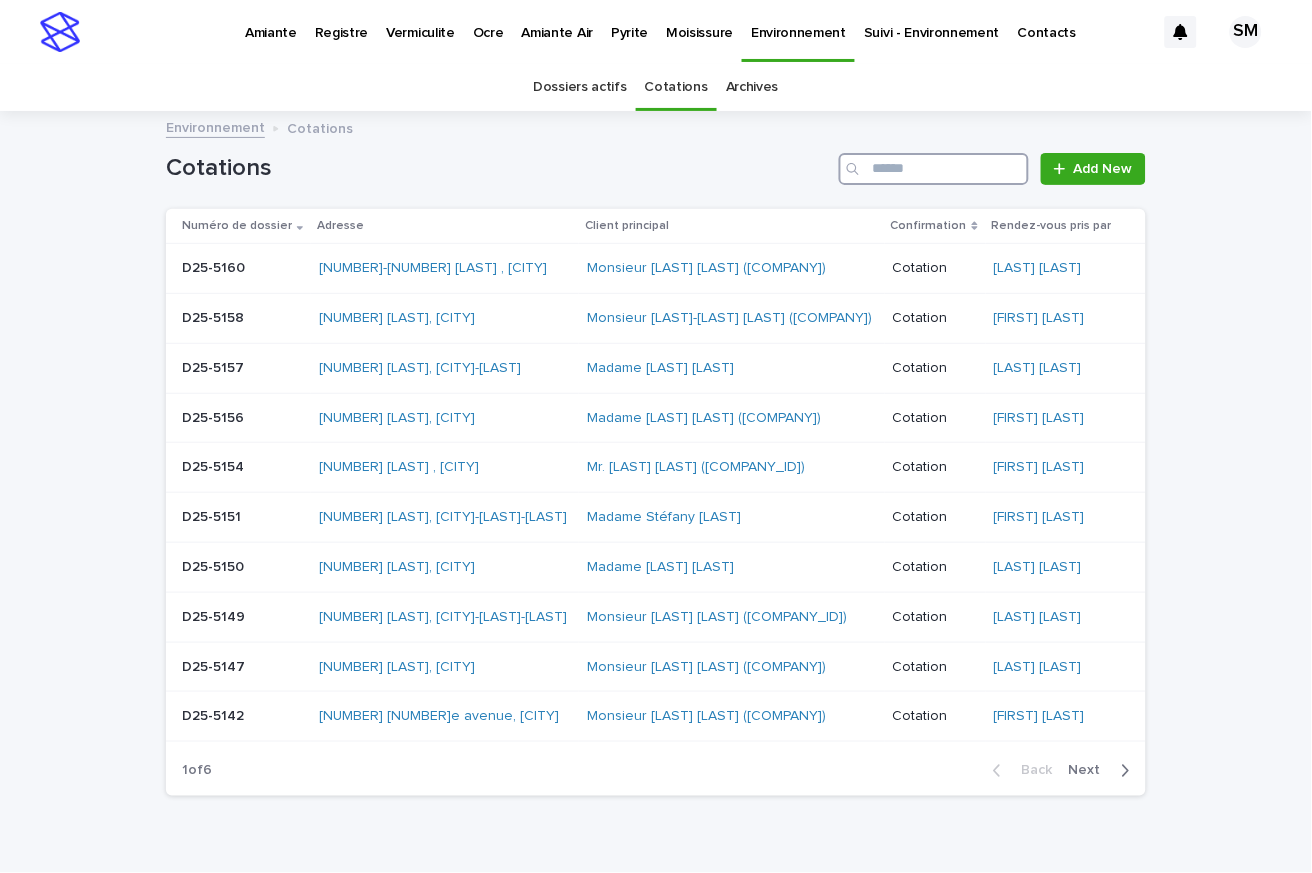 click at bounding box center (934, 169) 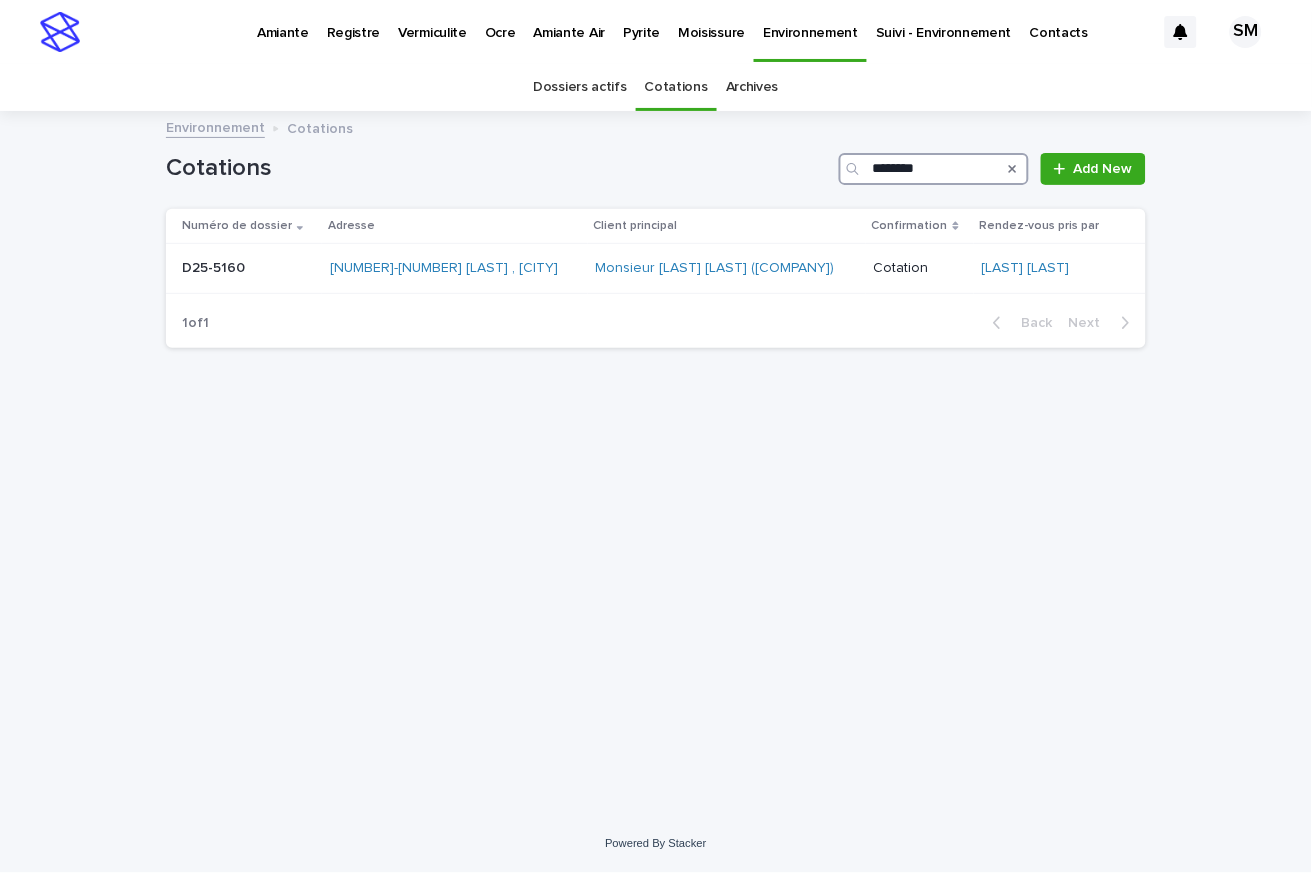 type on "********" 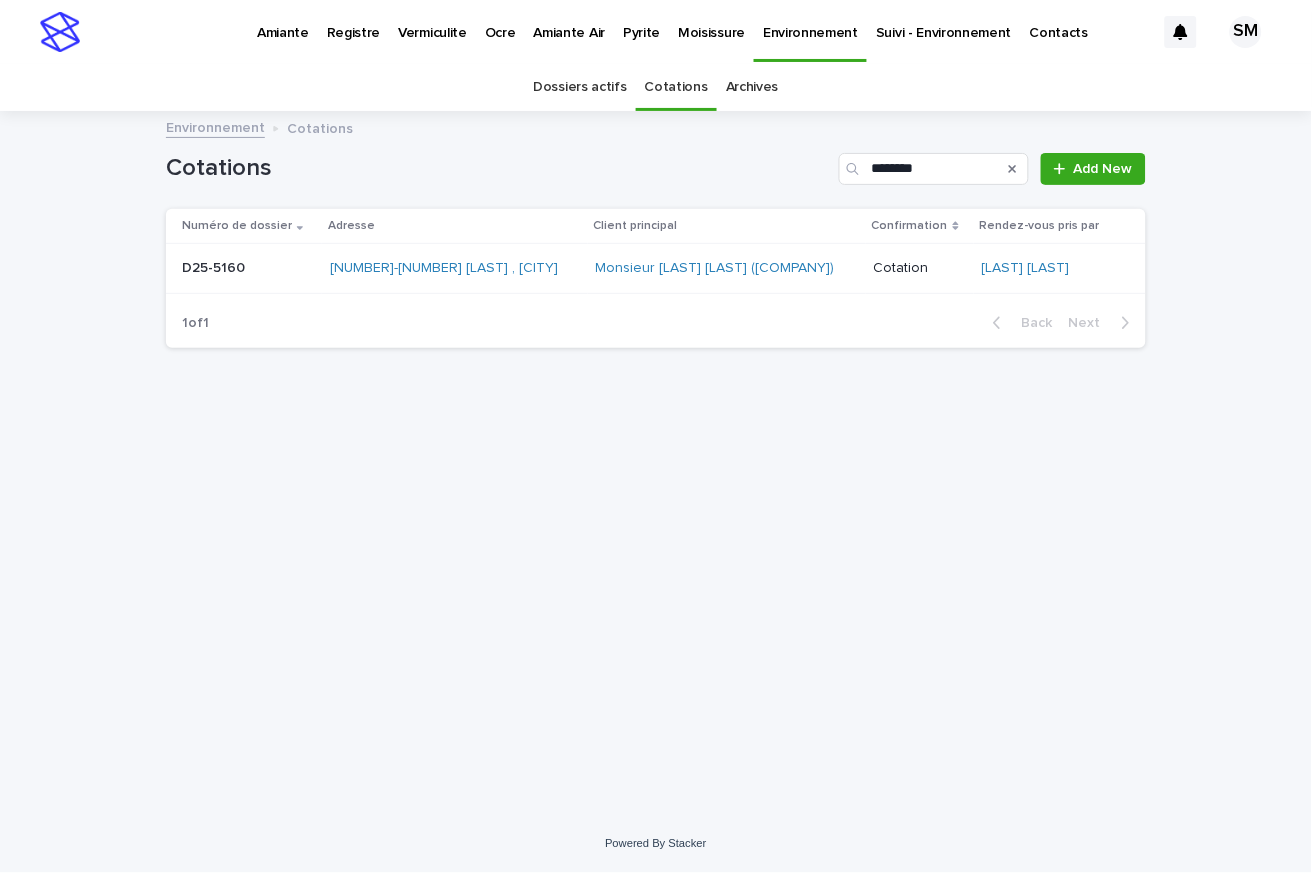 click on "D25-5160 D25-5160" at bounding box center [248, 268] 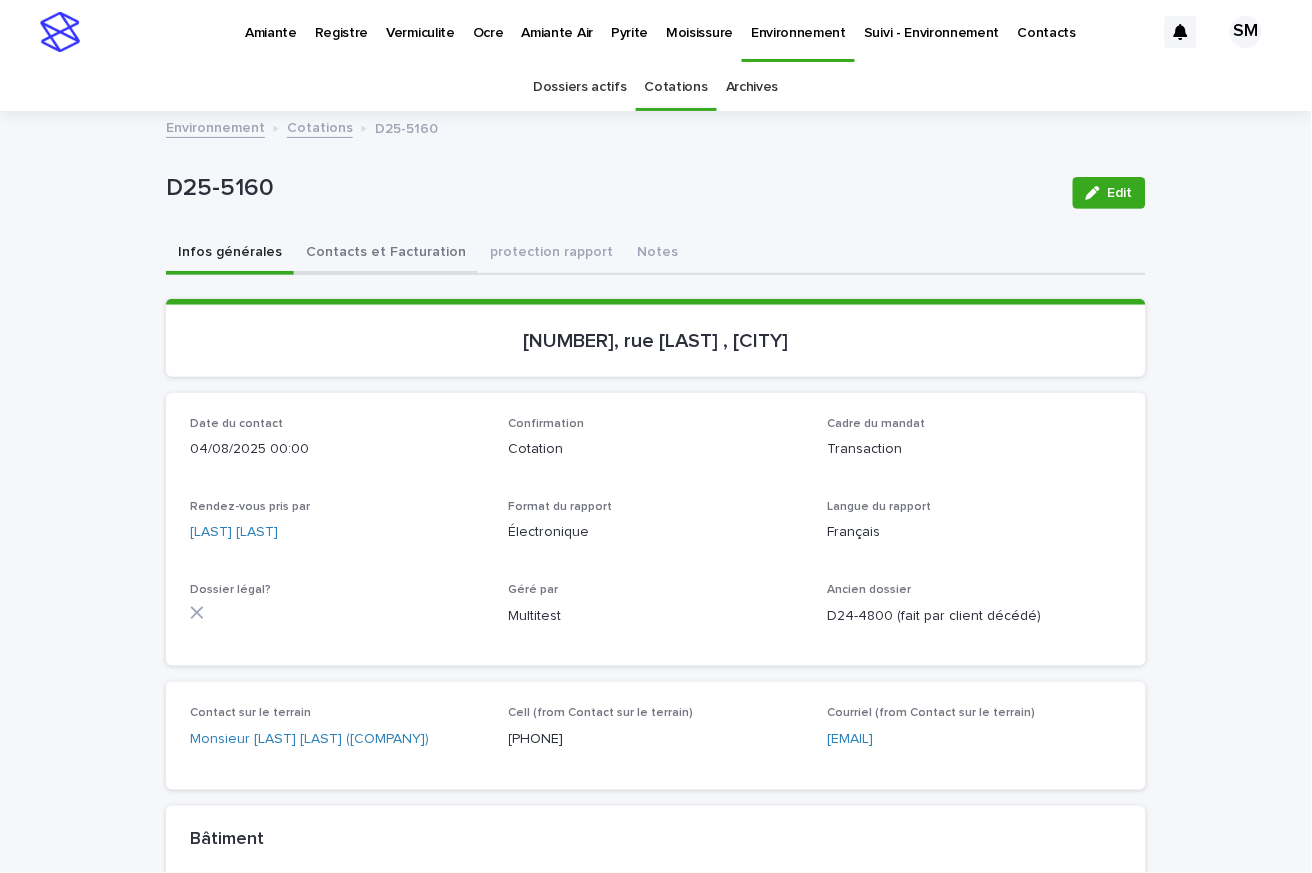 click on "Contacts et Facturation" at bounding box center (386, 254) 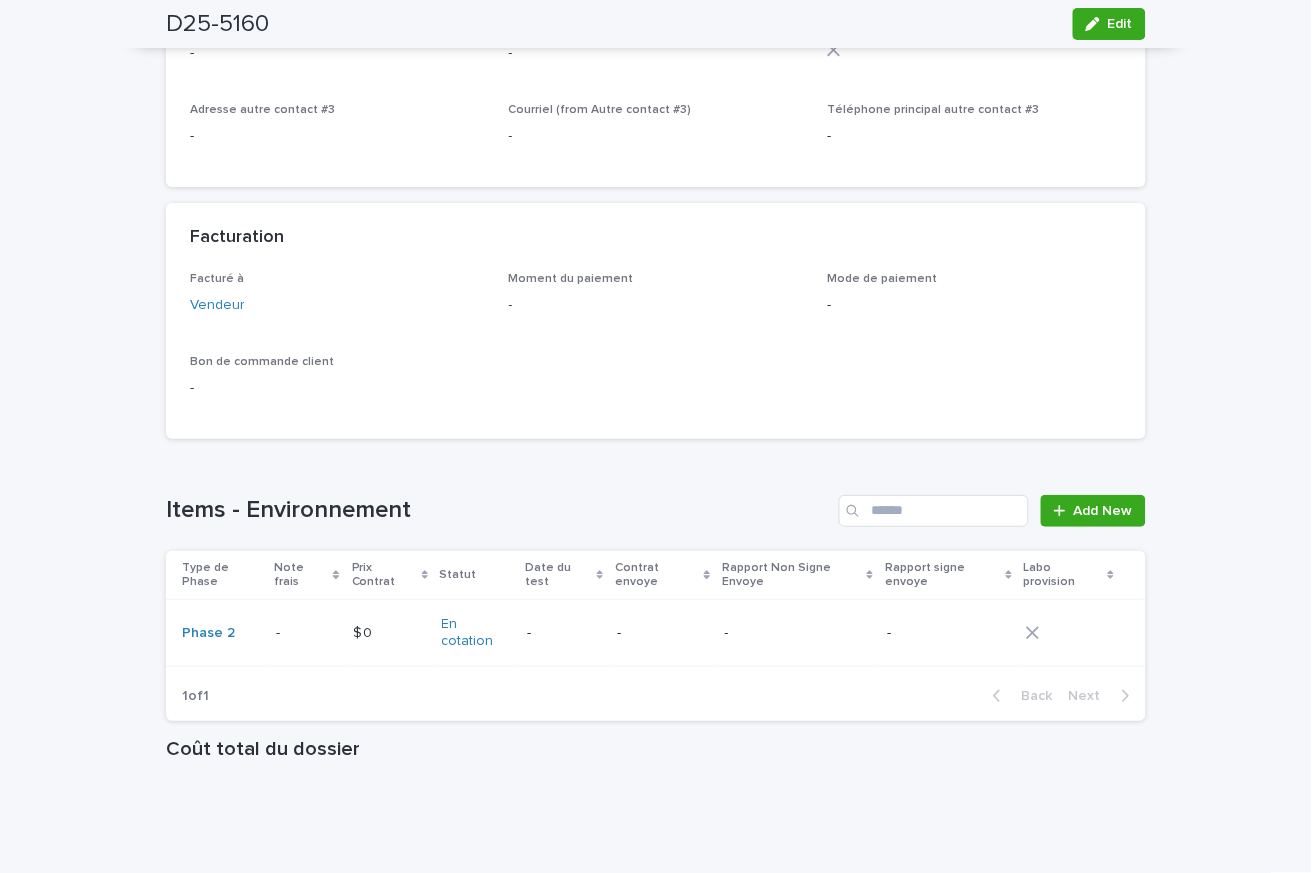 scroll, scrollTop: 1374, scrollLeft: 0, axis: vertical 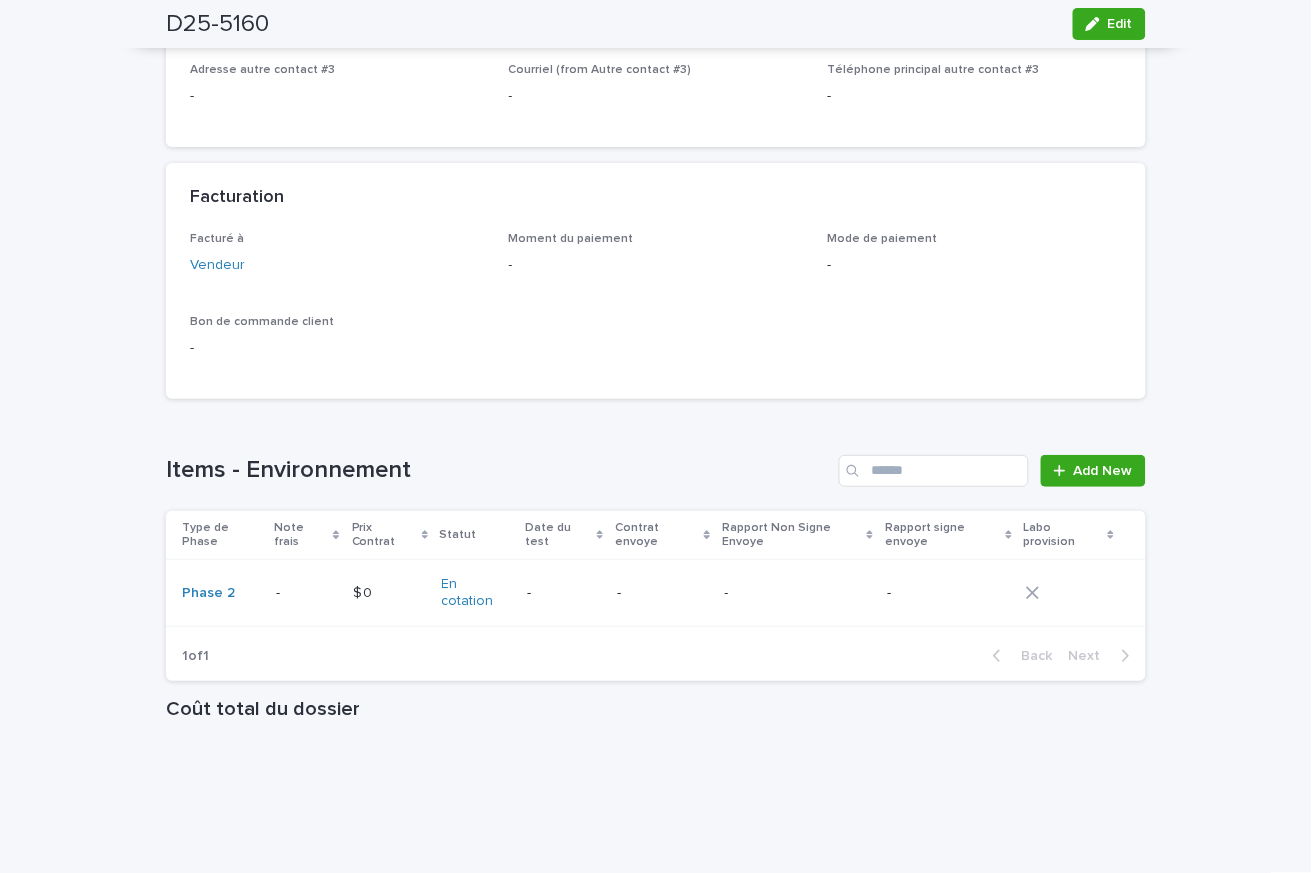 click on "-" at bounding box center [280, 591] 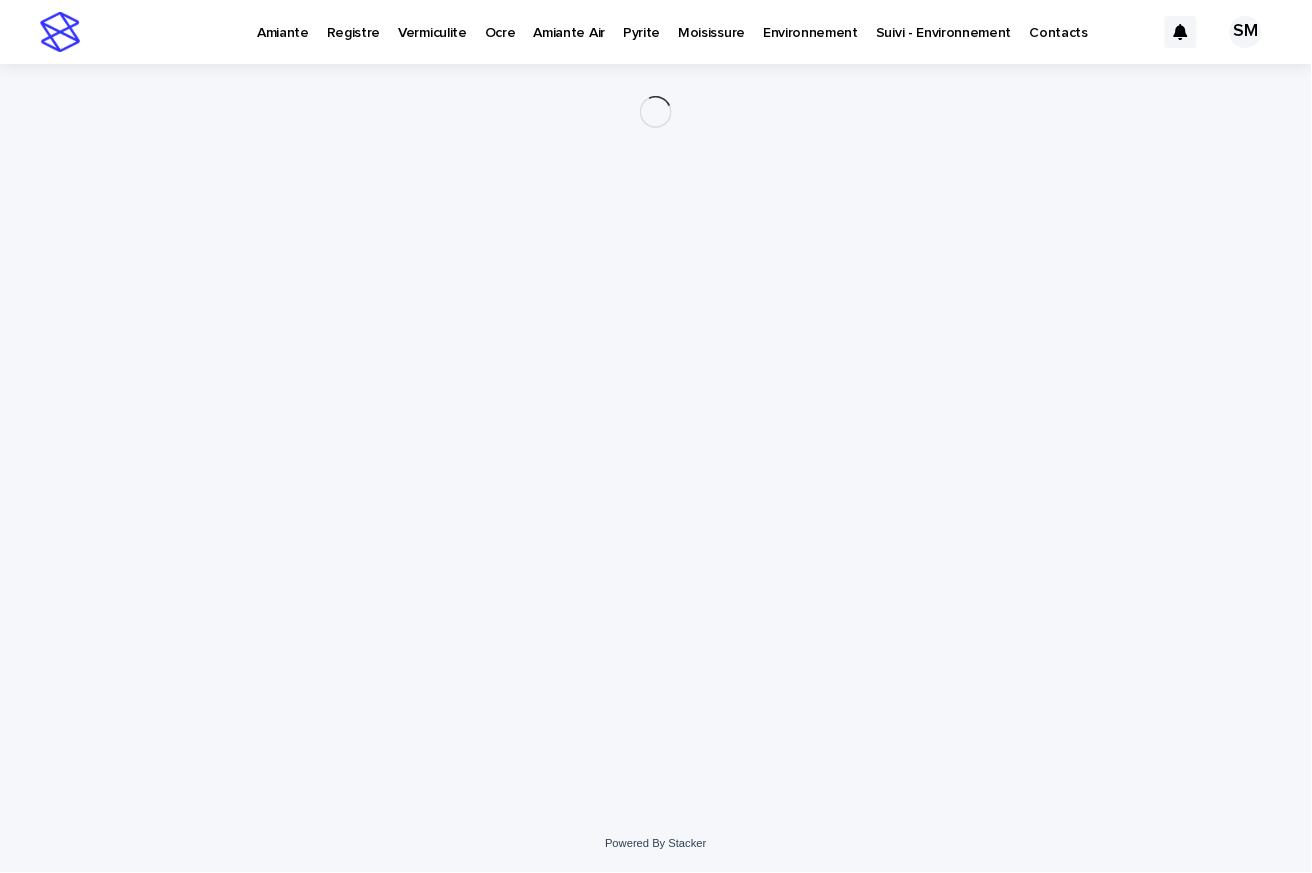 scroll, scrollTop: 0, scrollLeft: 0, axis: both 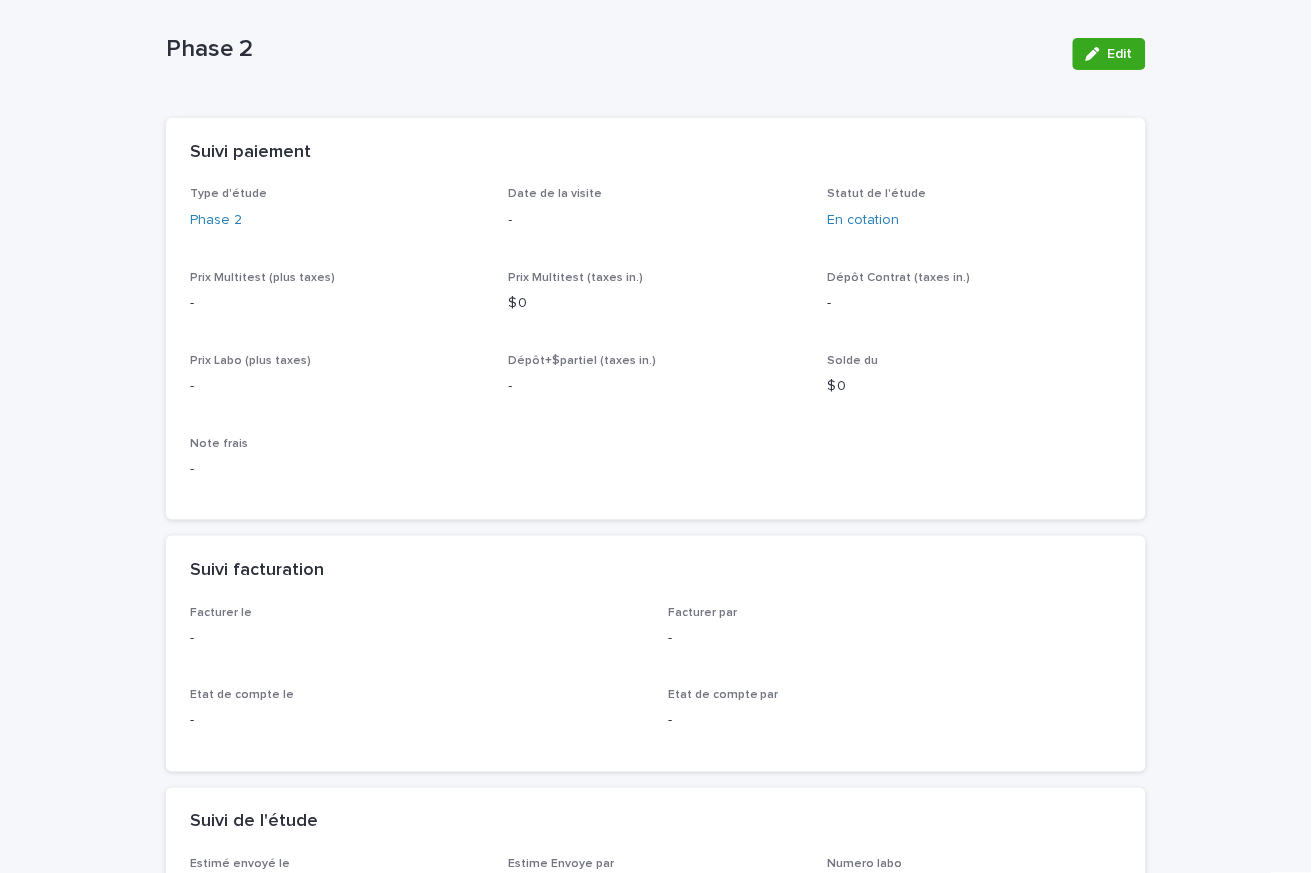 click on "Edit" at bounding box center [1105, 54] 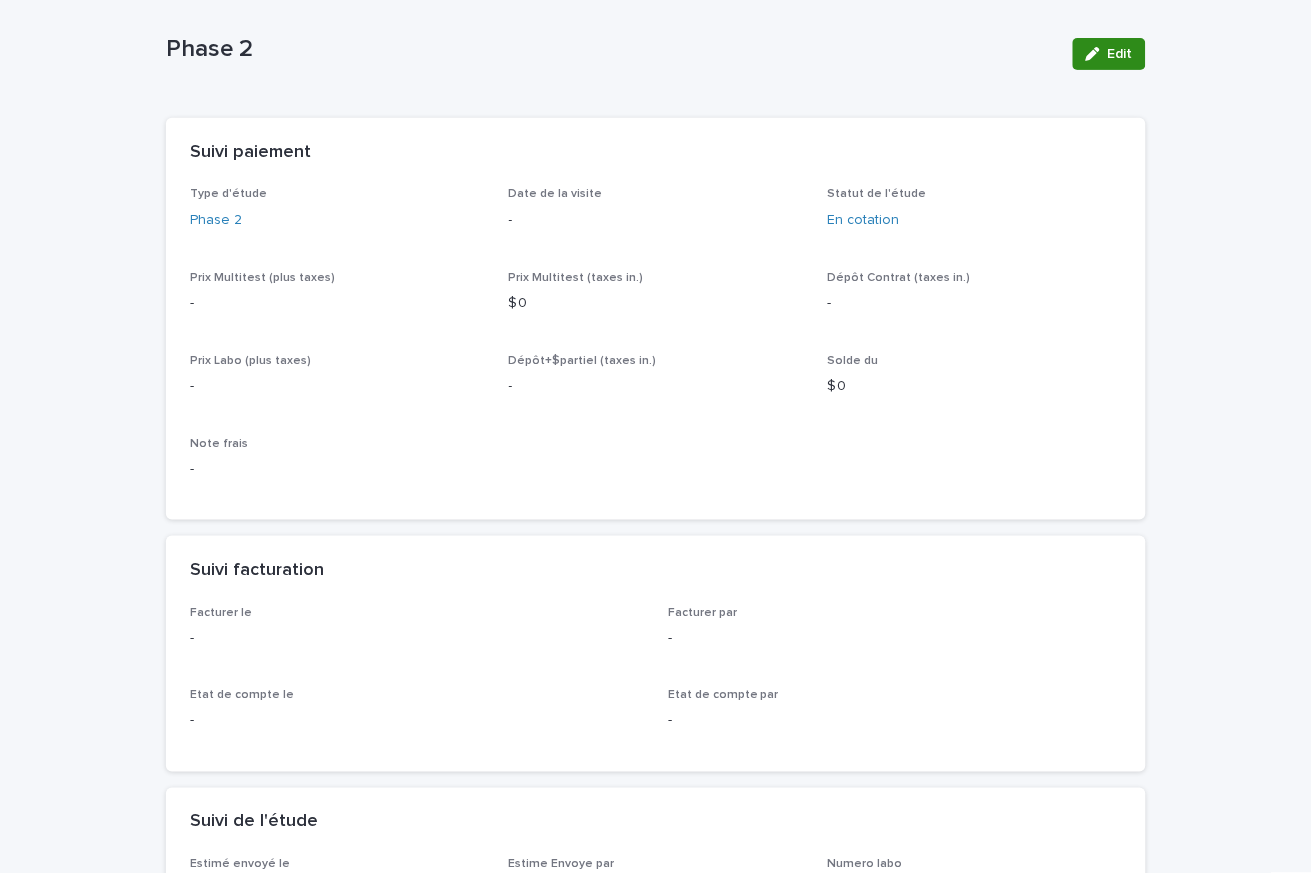 click at bounding box center [1097, 54] 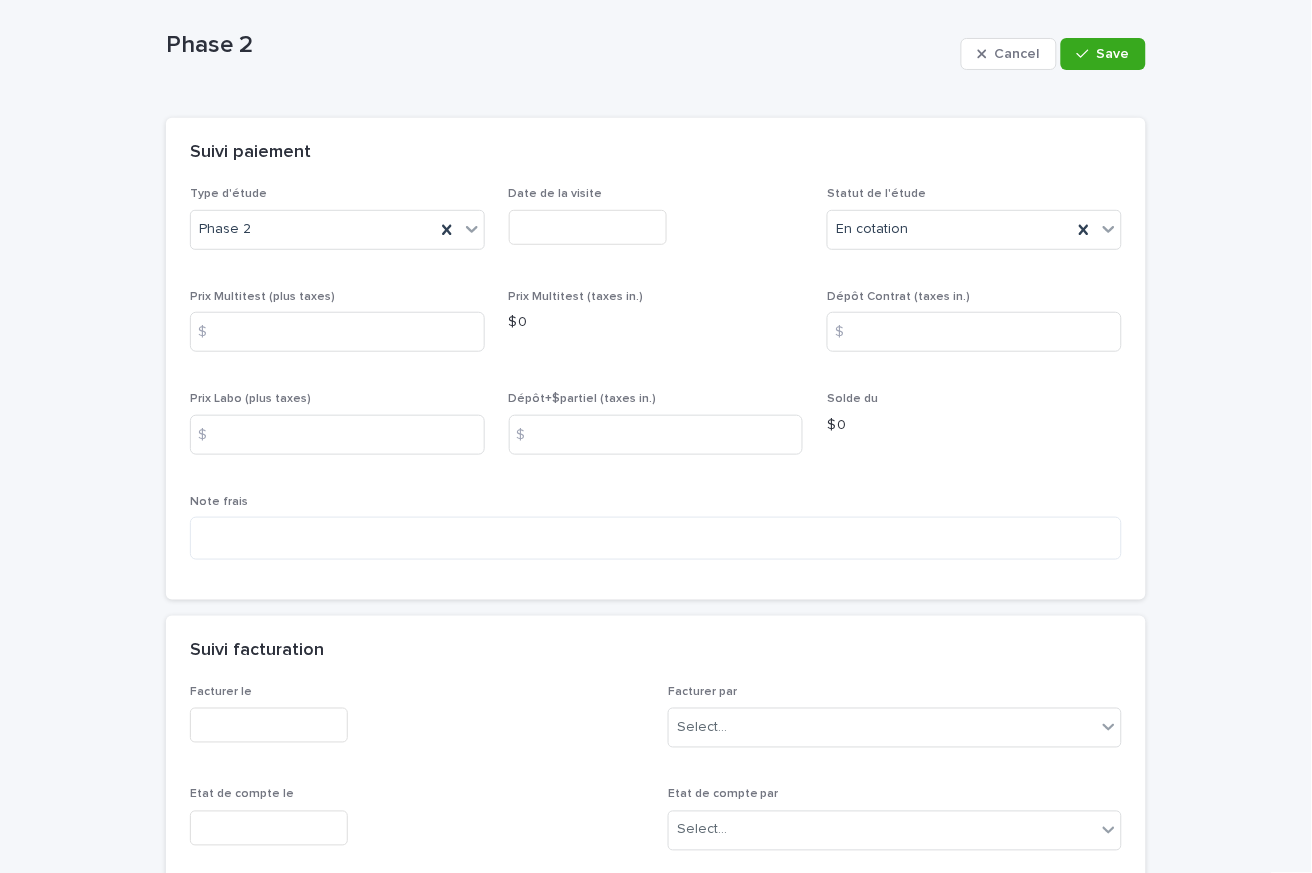 click on "Prix Labo (plus taxes) $" at bounding box center (337, 431) 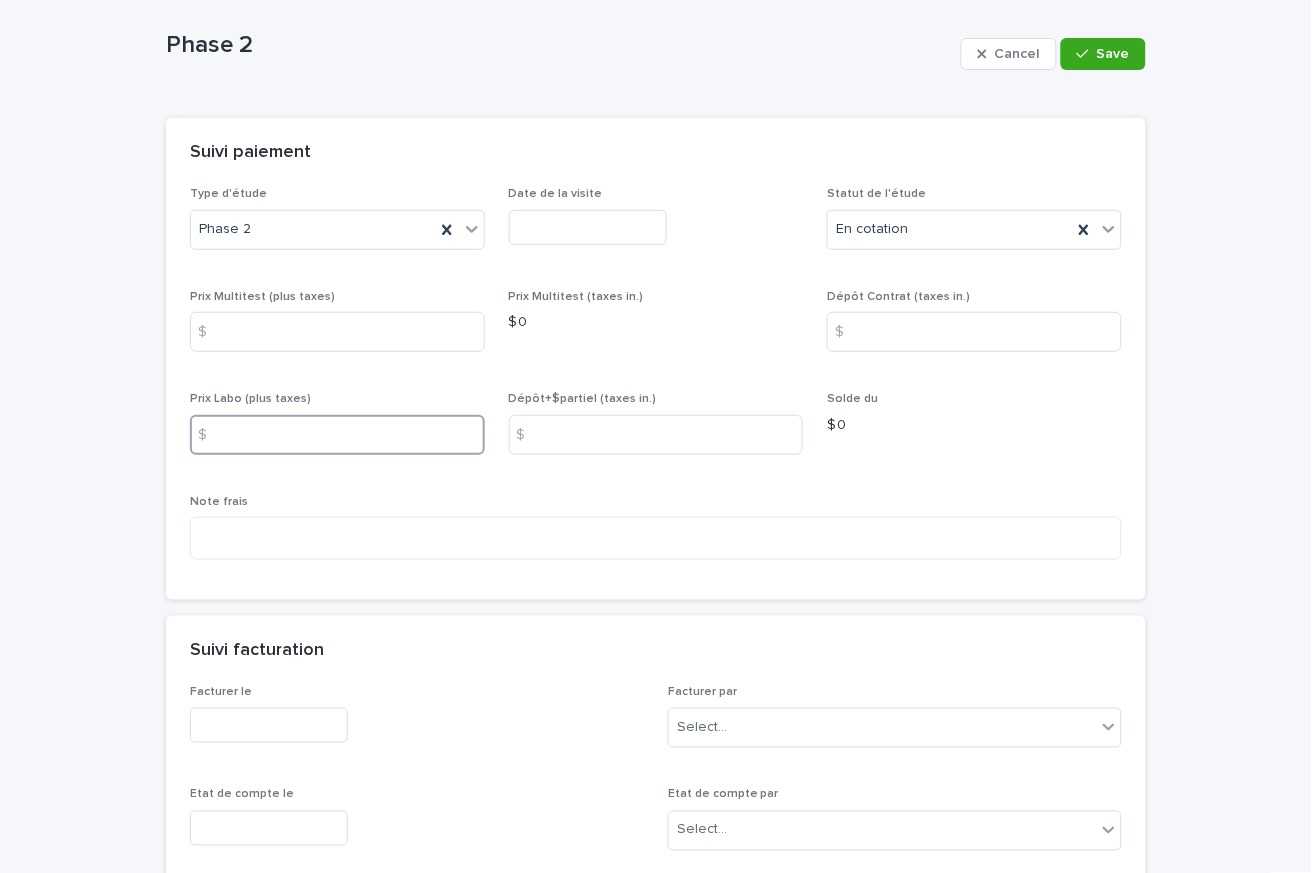 click at bounding box center (337, 435) 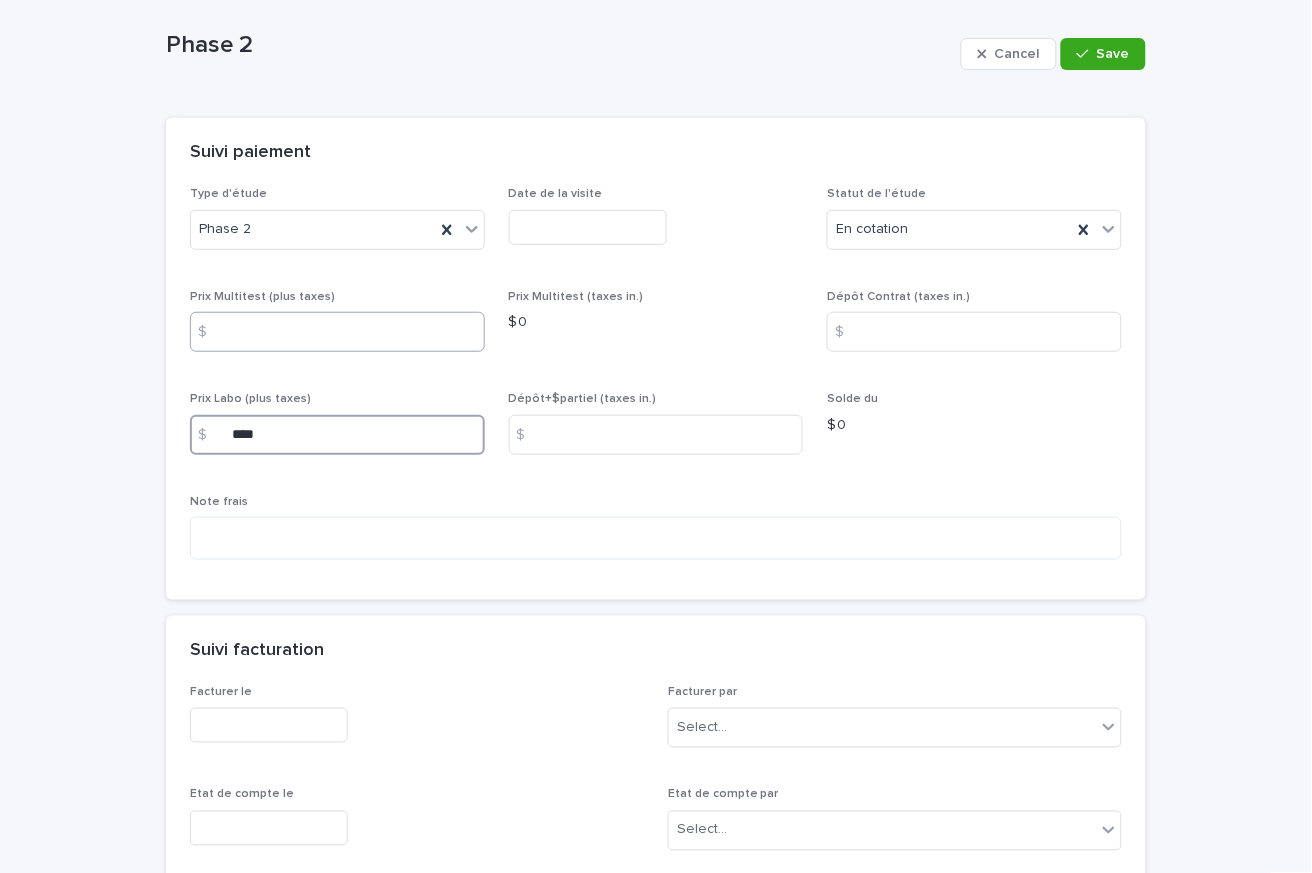 type on "****" 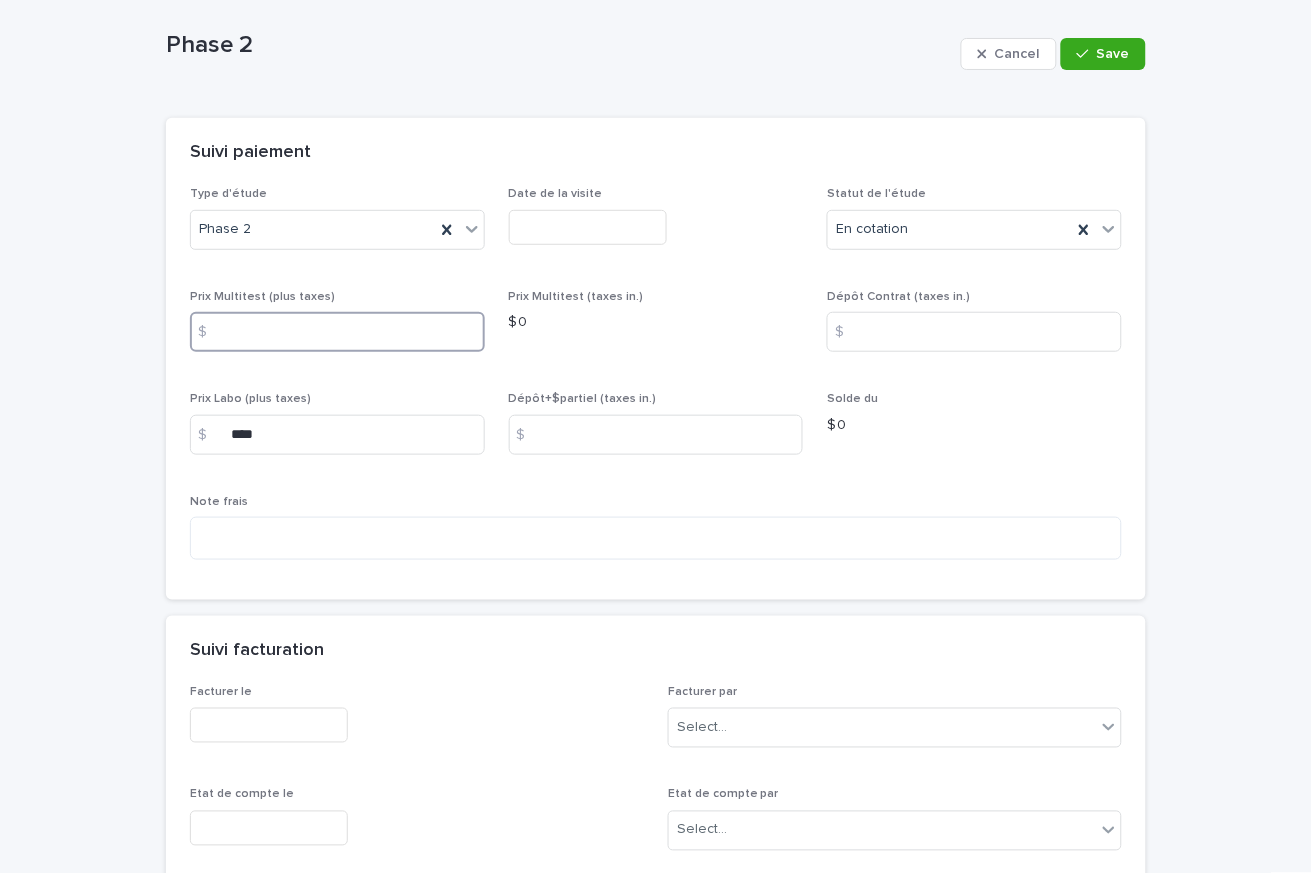 click at bounding box center [337, 332] 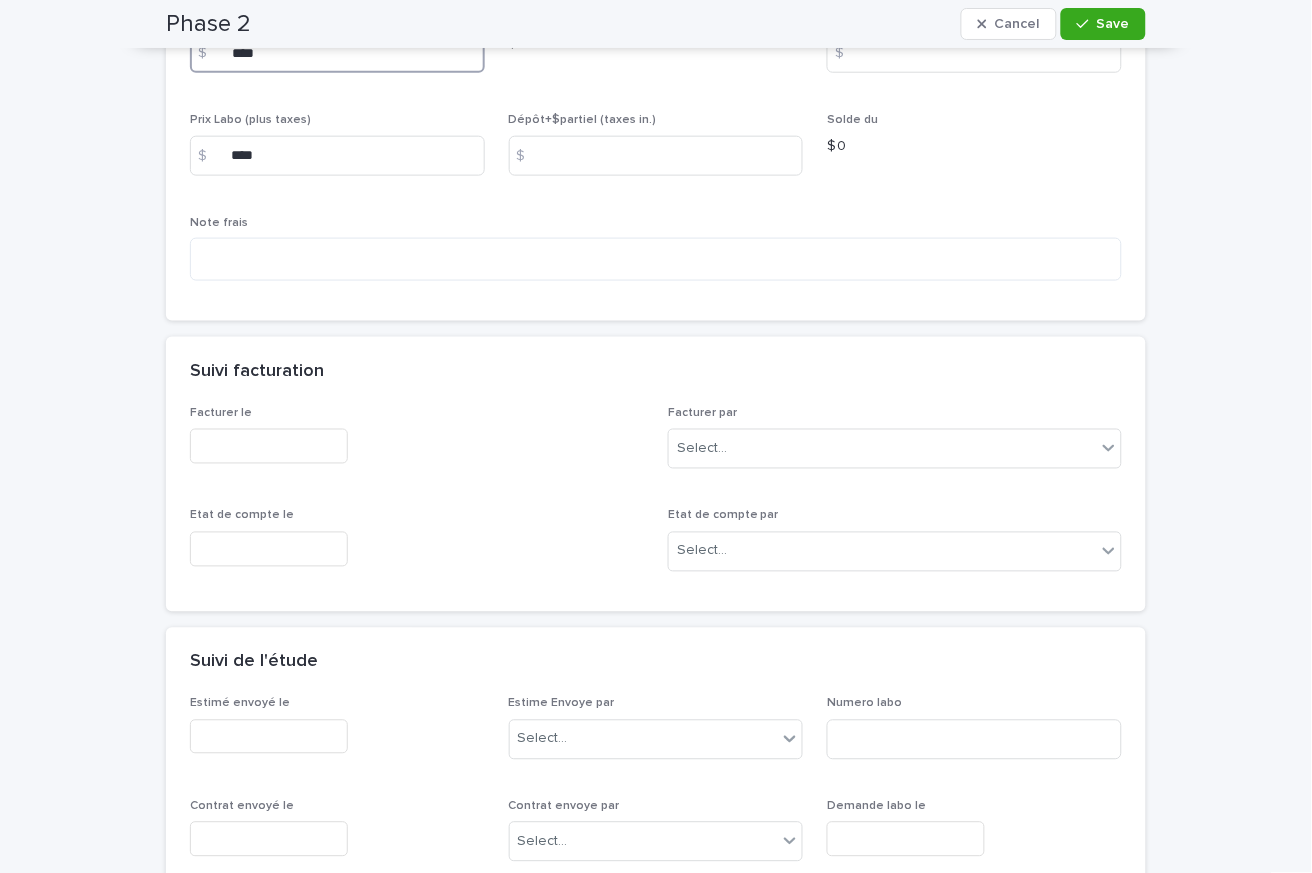 scroll, scrollTop: 392, scrollLeft: 0, axis: vertical 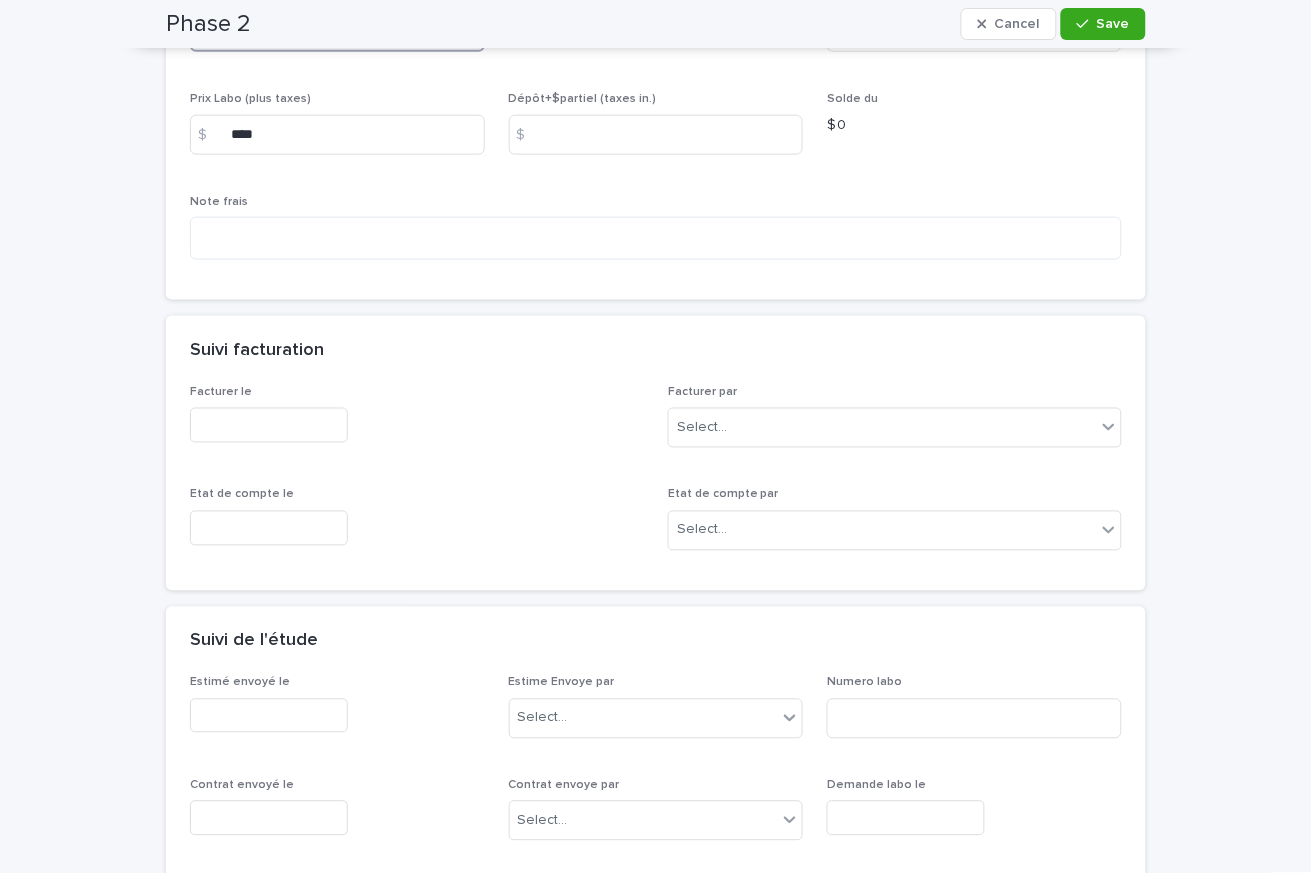 type on "****" 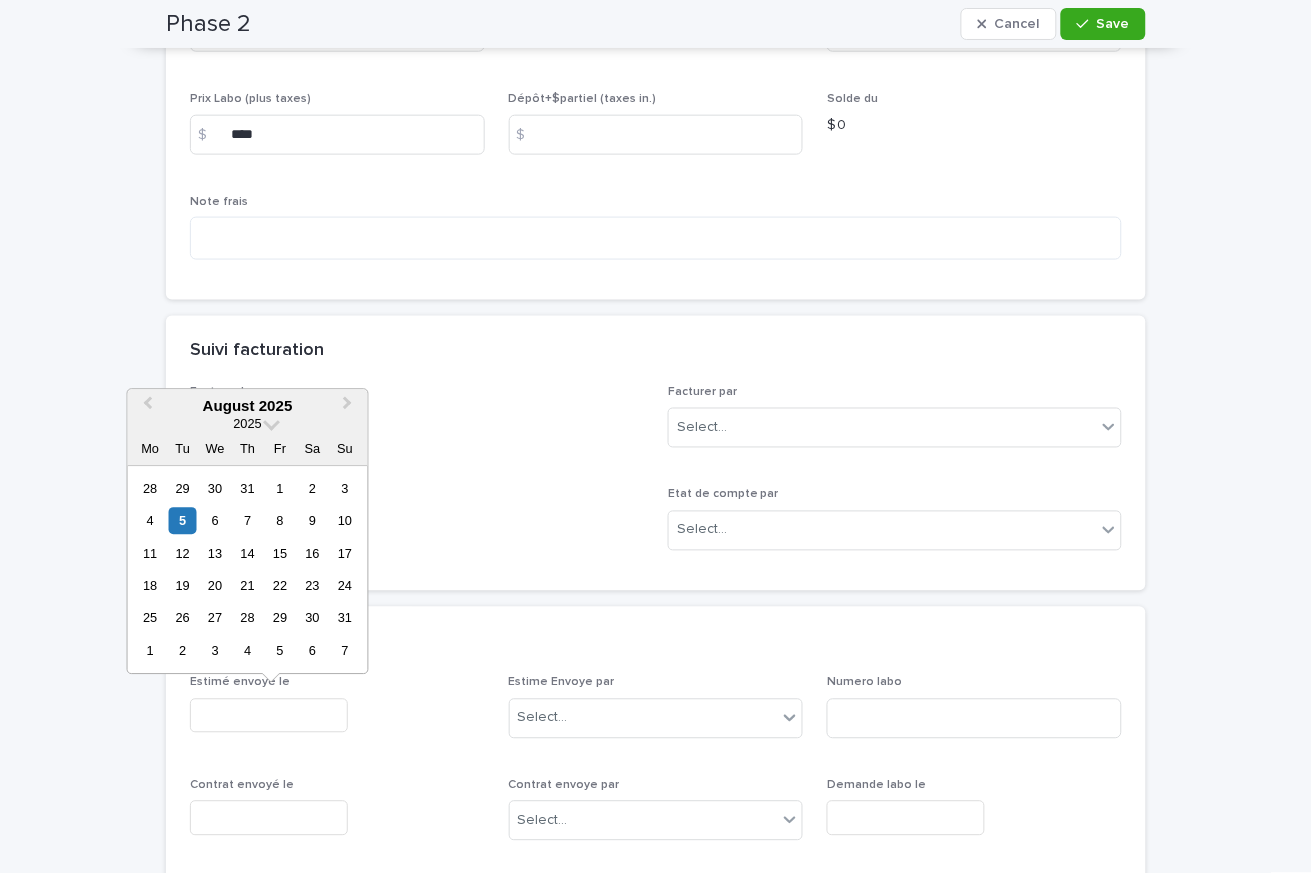 click at bounding box center (269, 716) 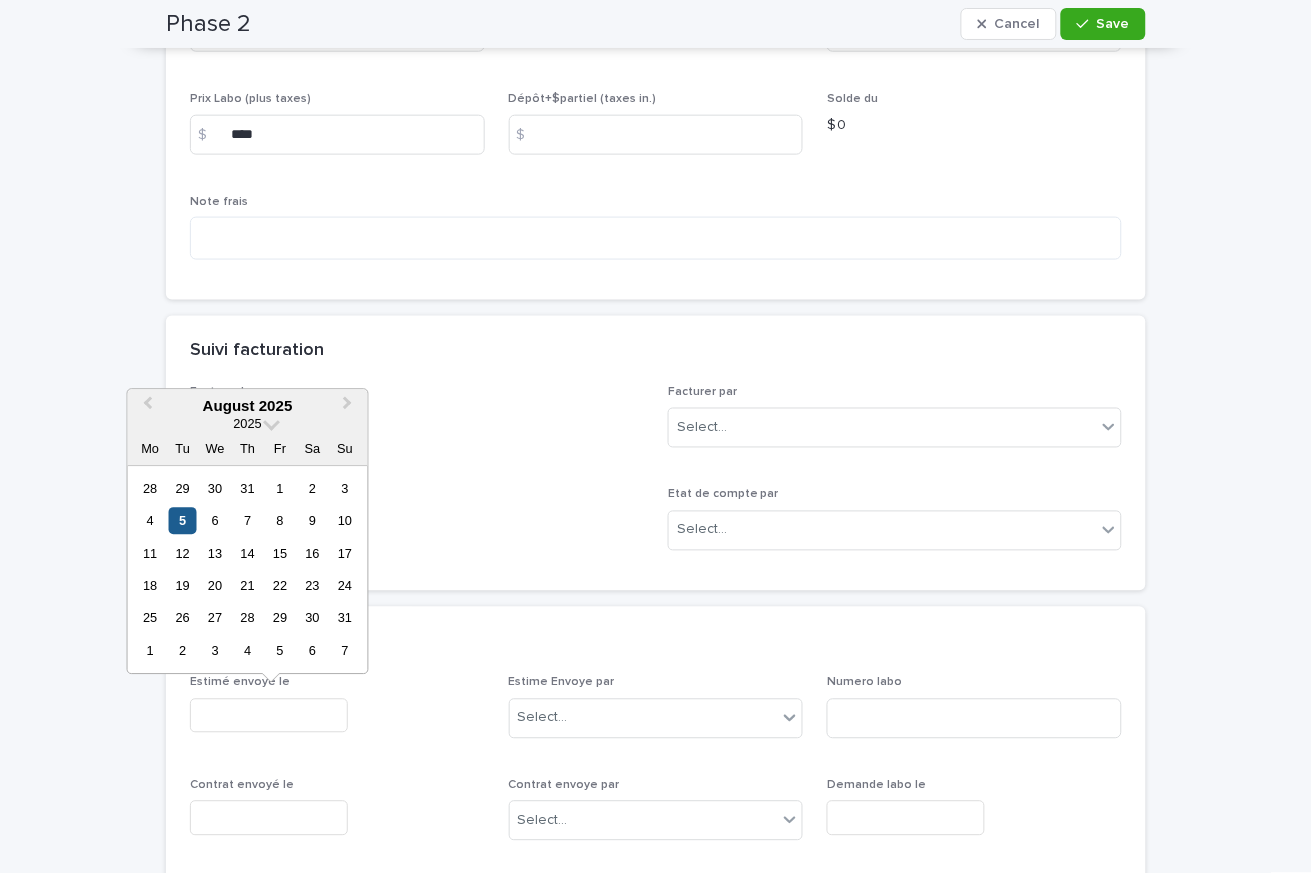 click on "5" at bounding box center (182, 521) 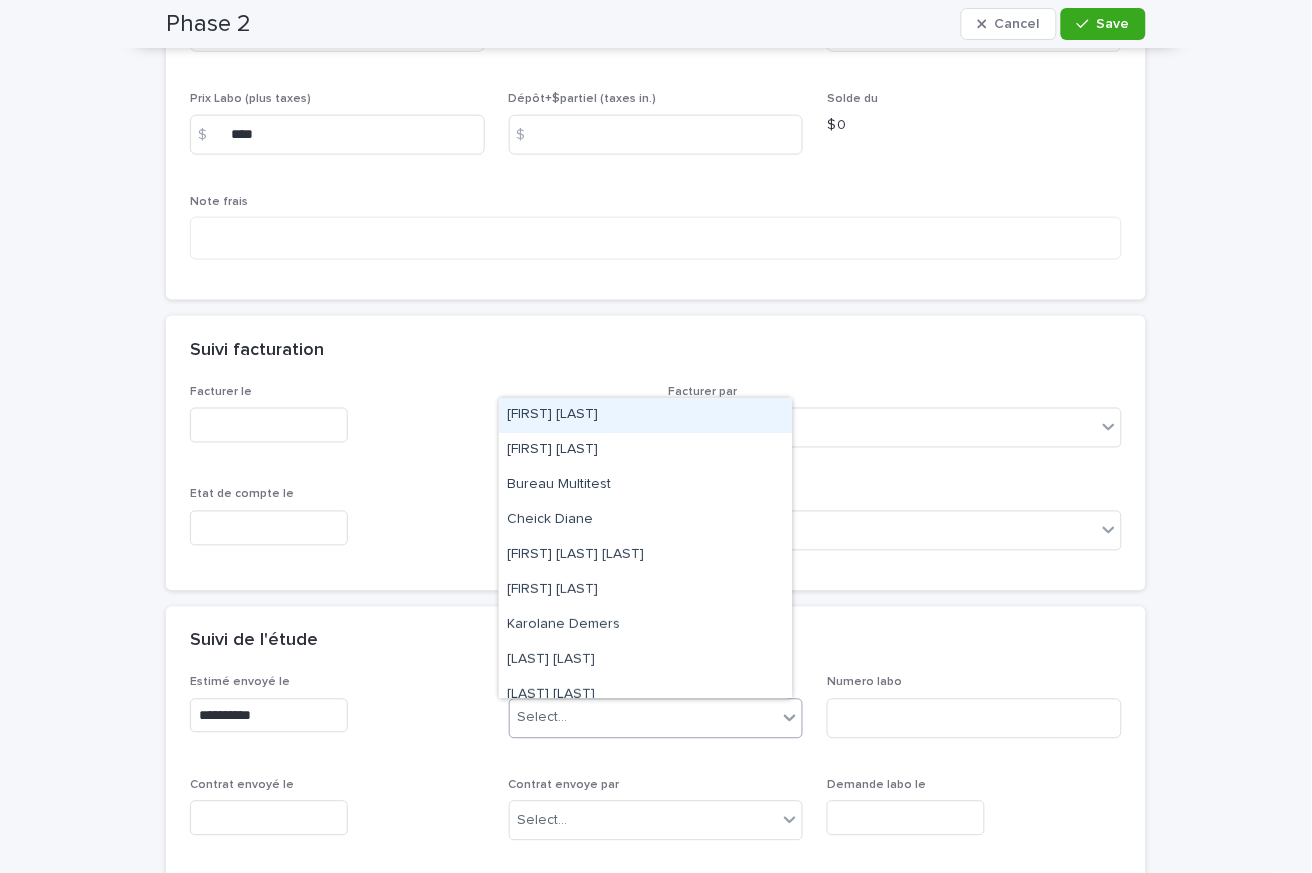 click on "Select..." at bounding box center (543, 718) 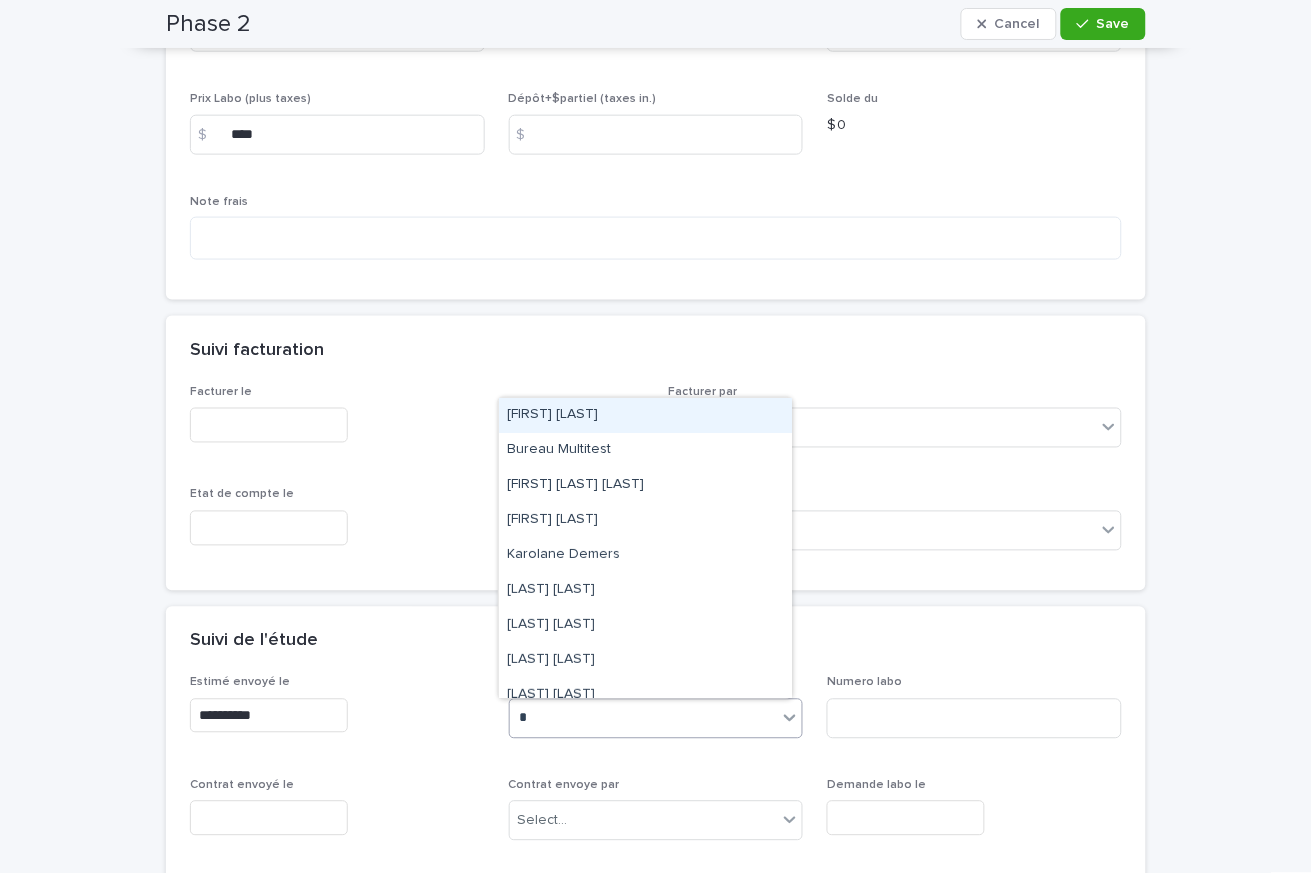 type on "**" 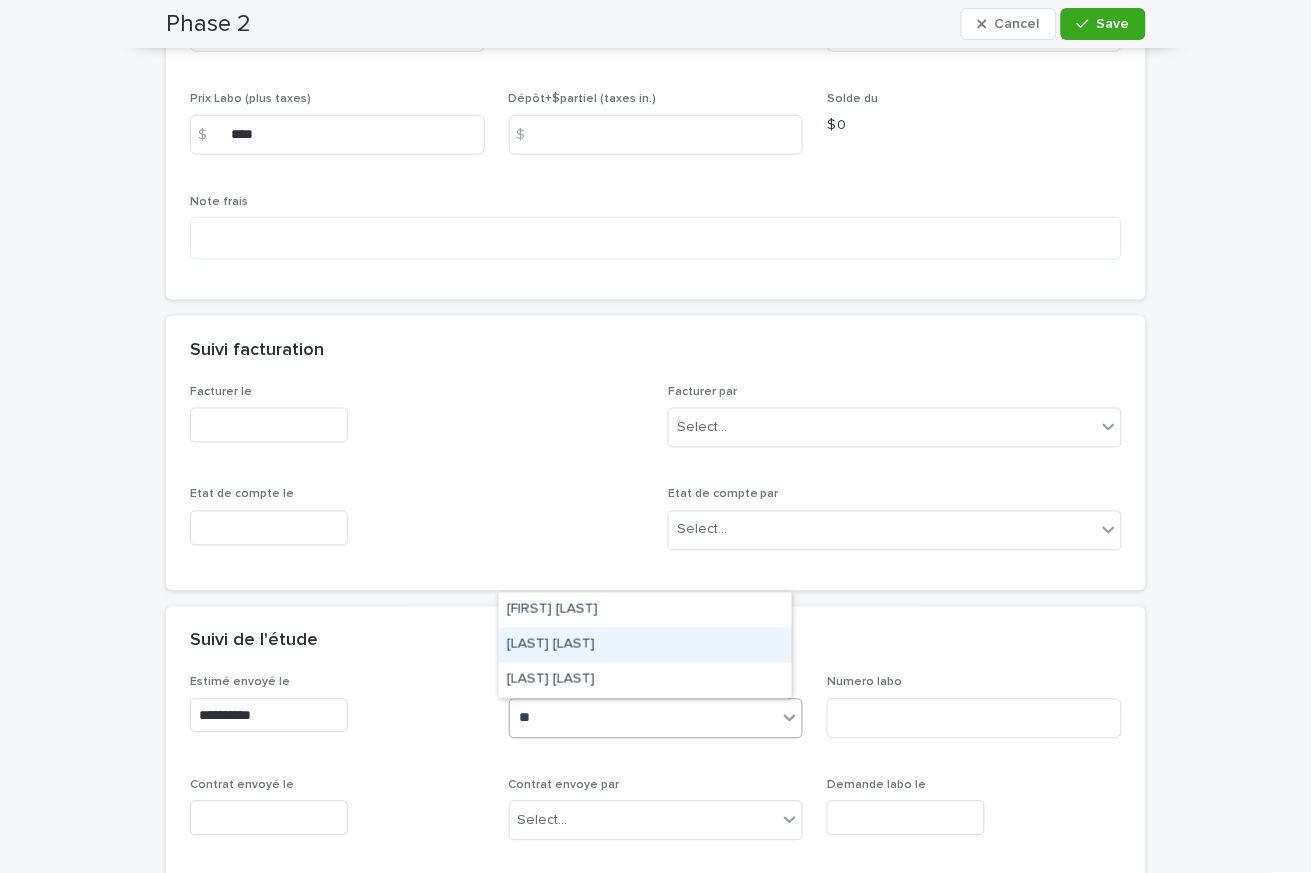 click on "[LAST] [LAST]" at bounding box center (645, 645) 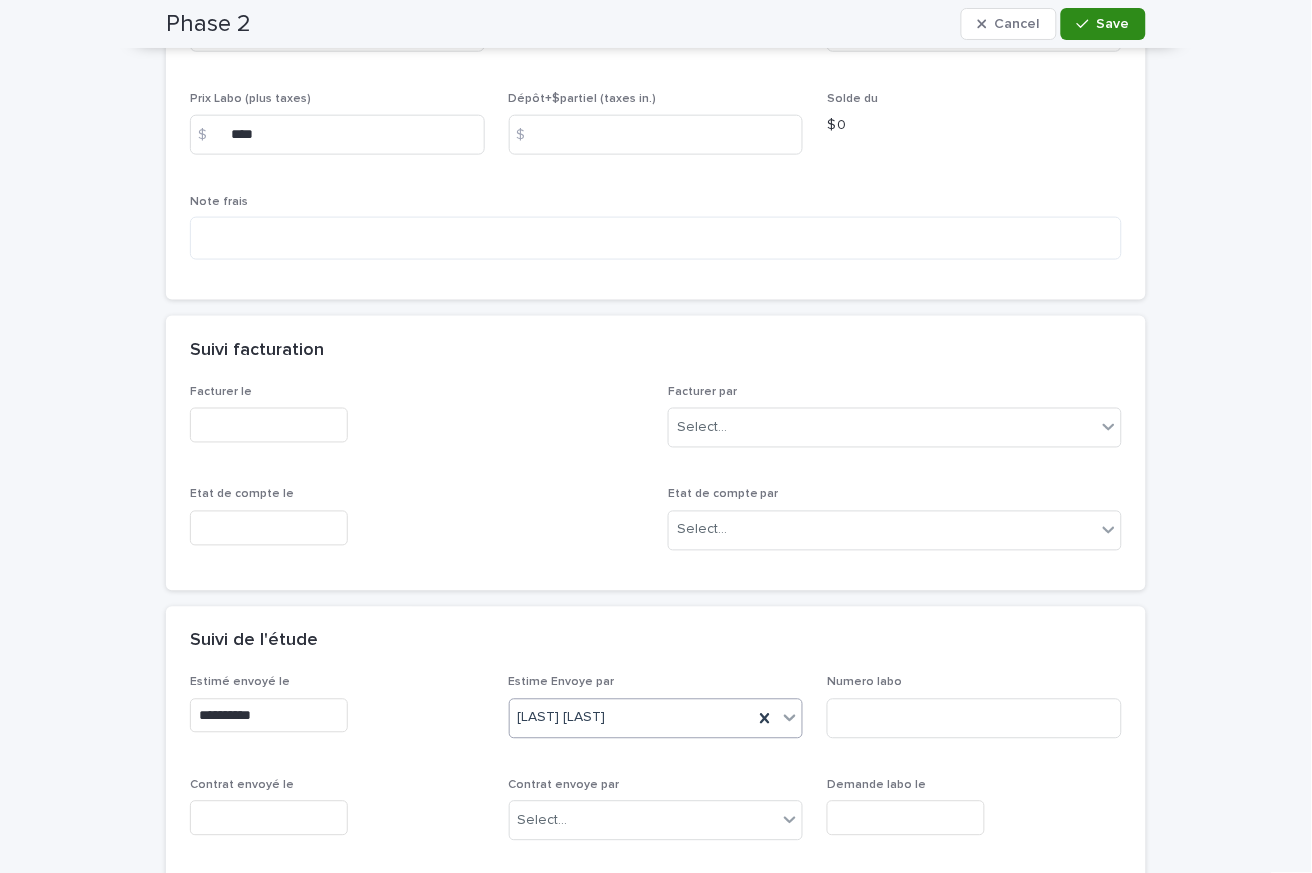 click 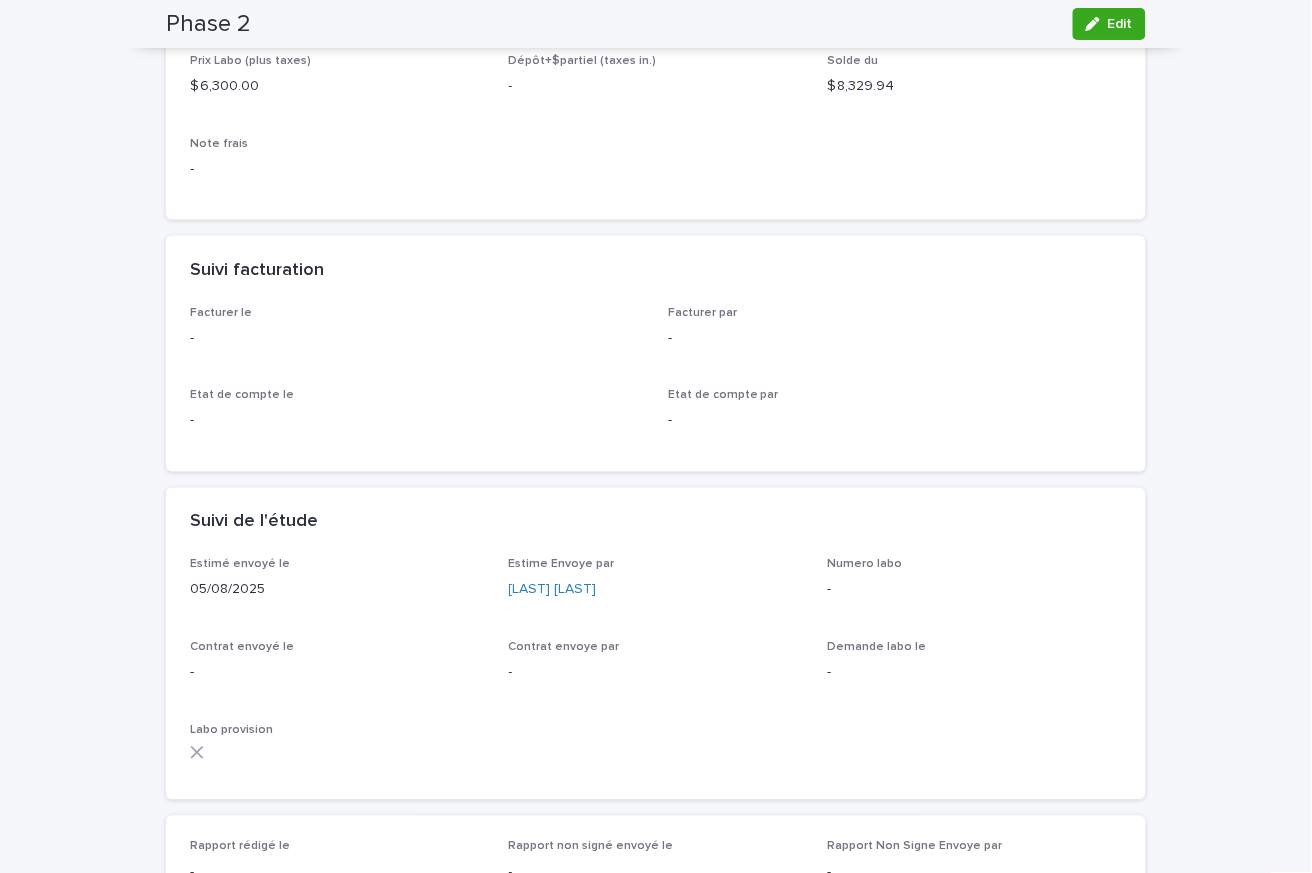 scroll, scrollTop: 292, scrollLeft: 0, axis: vertical 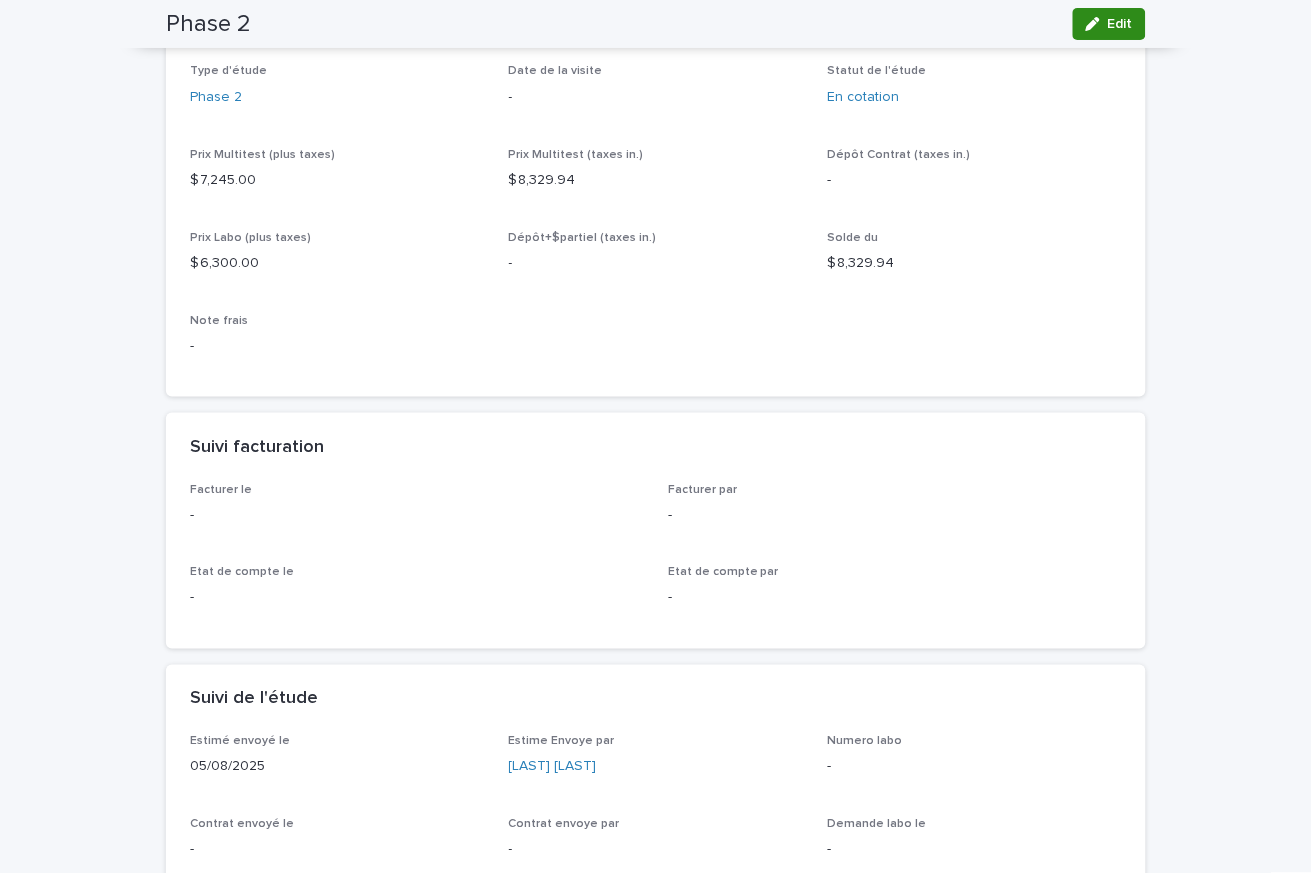 click on "Edit" at bounding box center (1120, 24) 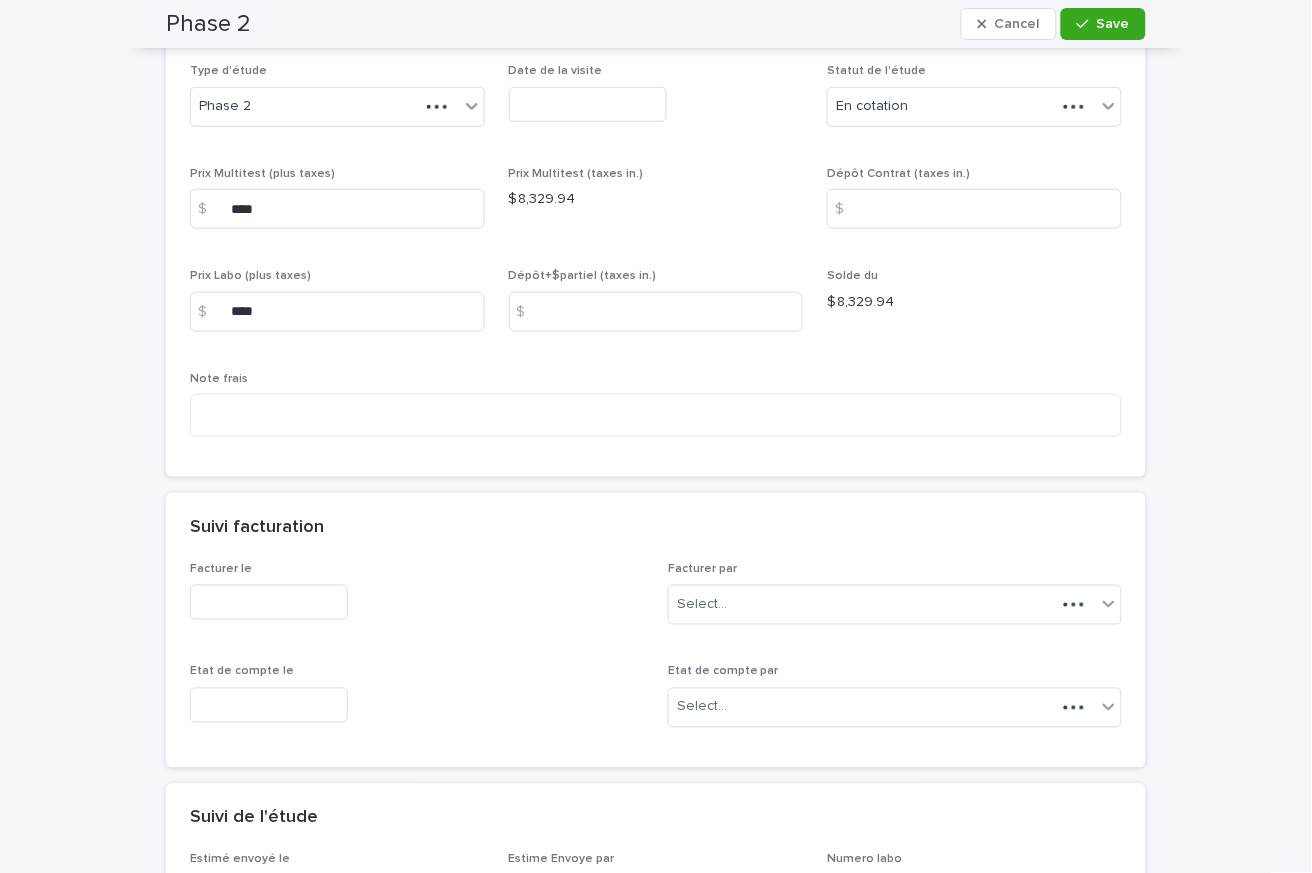 scroll, scrollTop: 314, scrollLeft: 0, axis: vertical 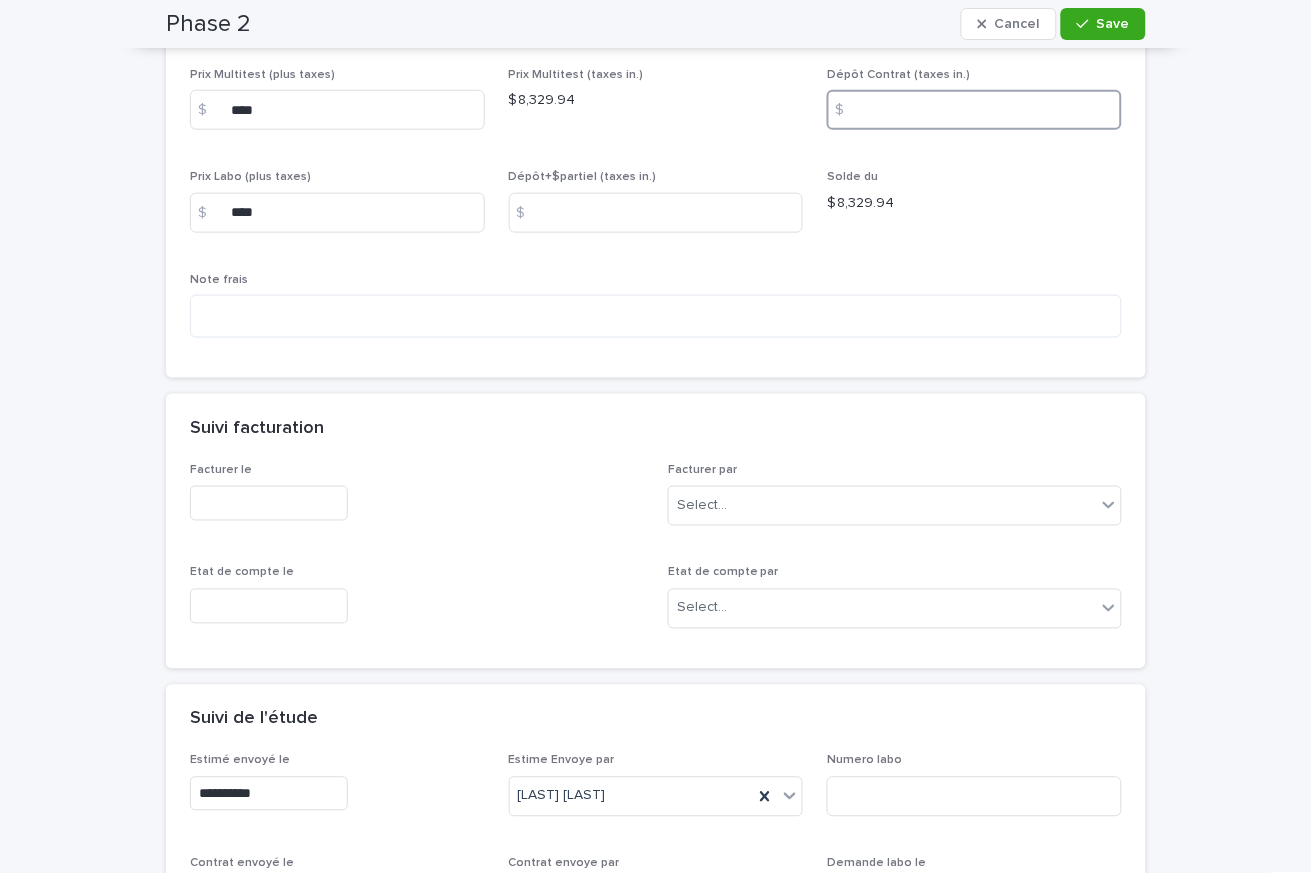 click at bounding box center [974, 110] 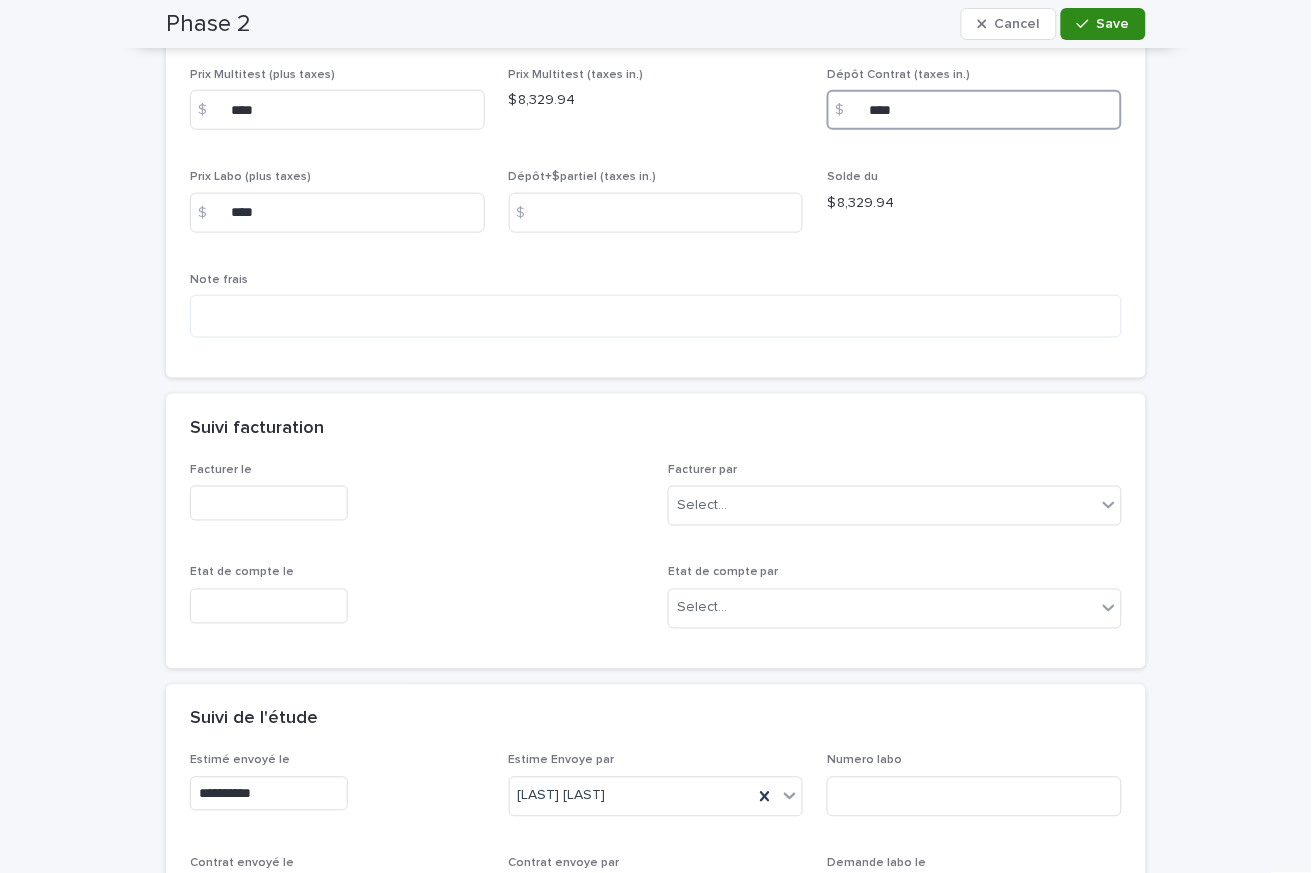 type on "****" 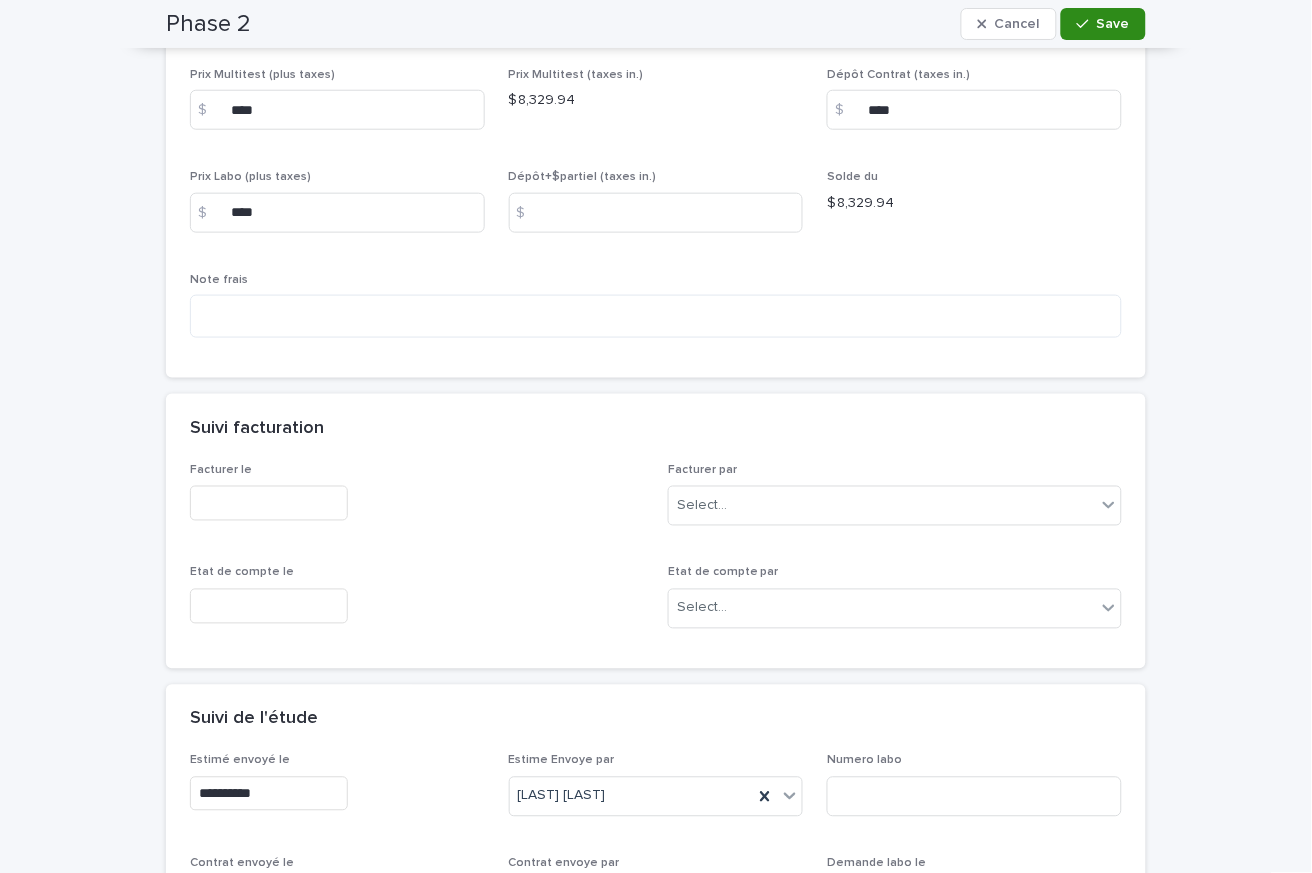 click on "Save" at bounding box center (1103, 24) 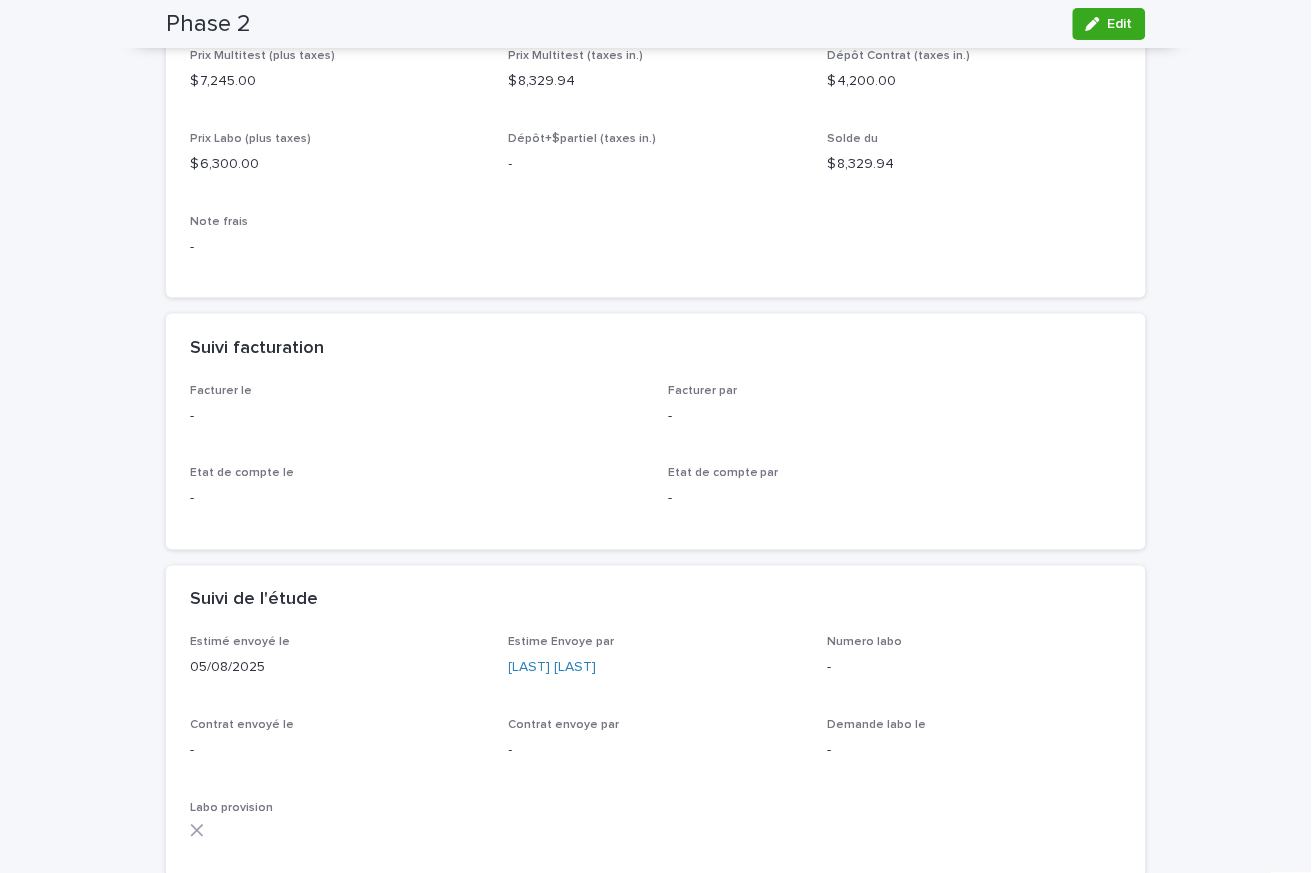 scroll, scrollTop: 215, scrollLeft: 0, axis: vertical 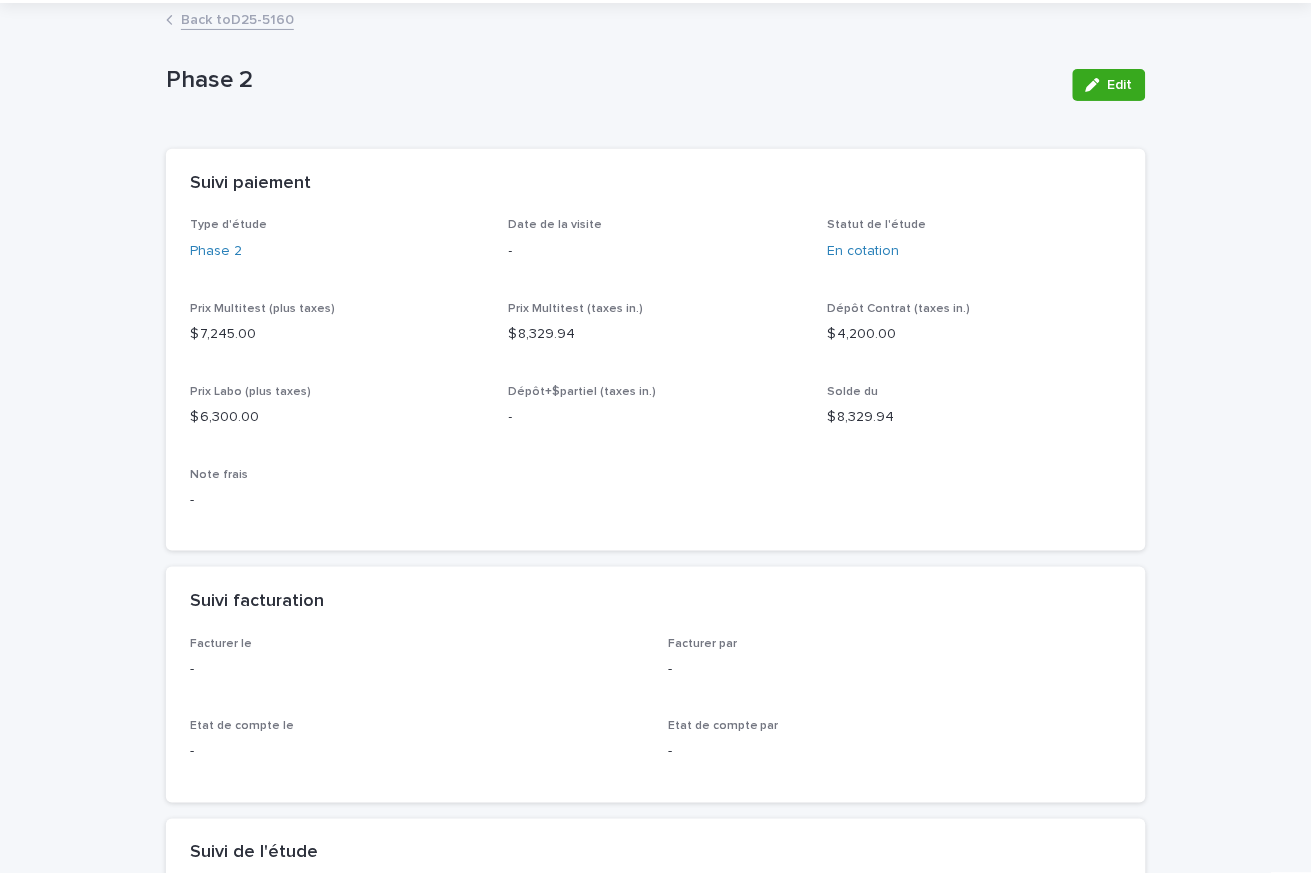 click on "Back to  D25-5160" at bounding box center [237, 18] 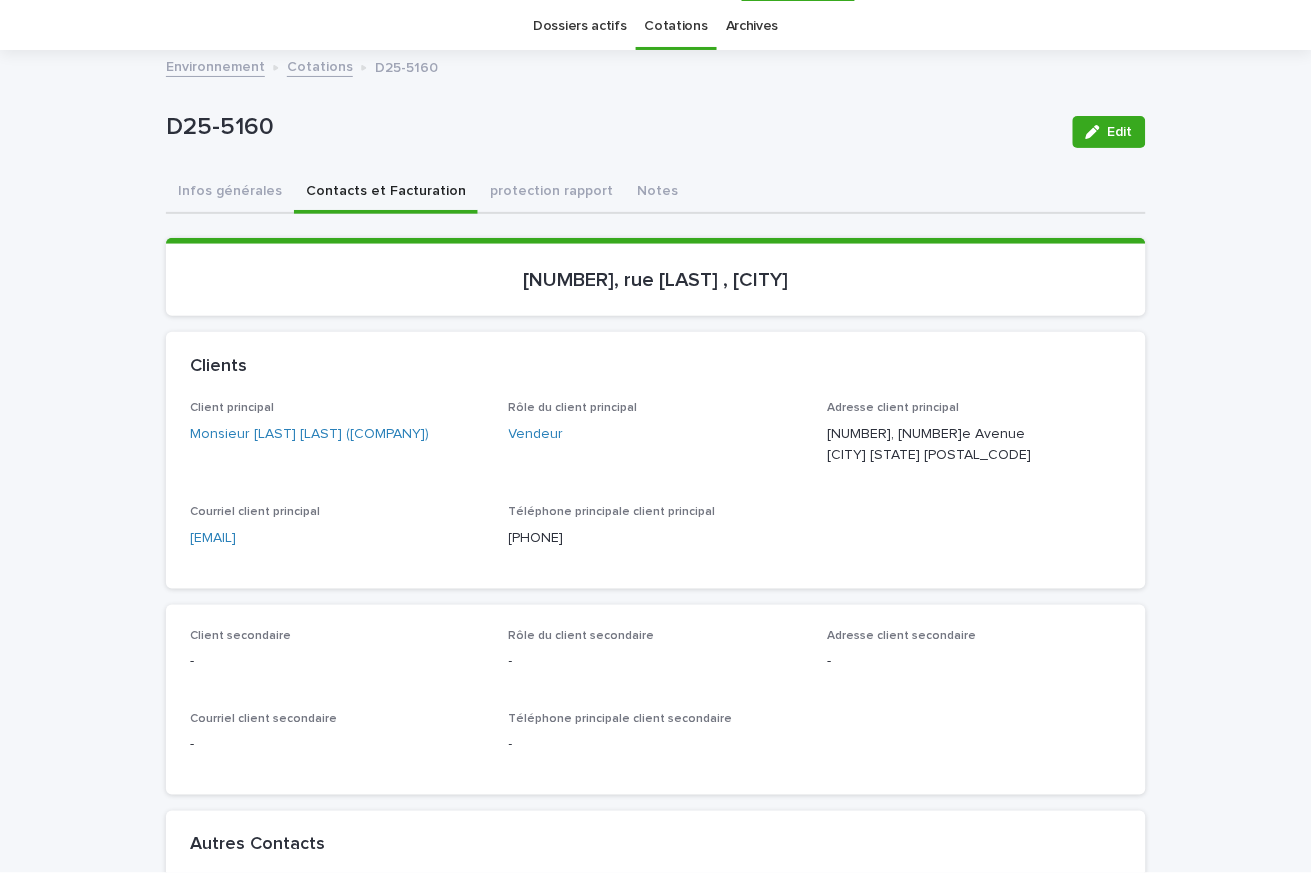 scroll, scrollTop: 64, scrollLeft: 0, axis: vertical 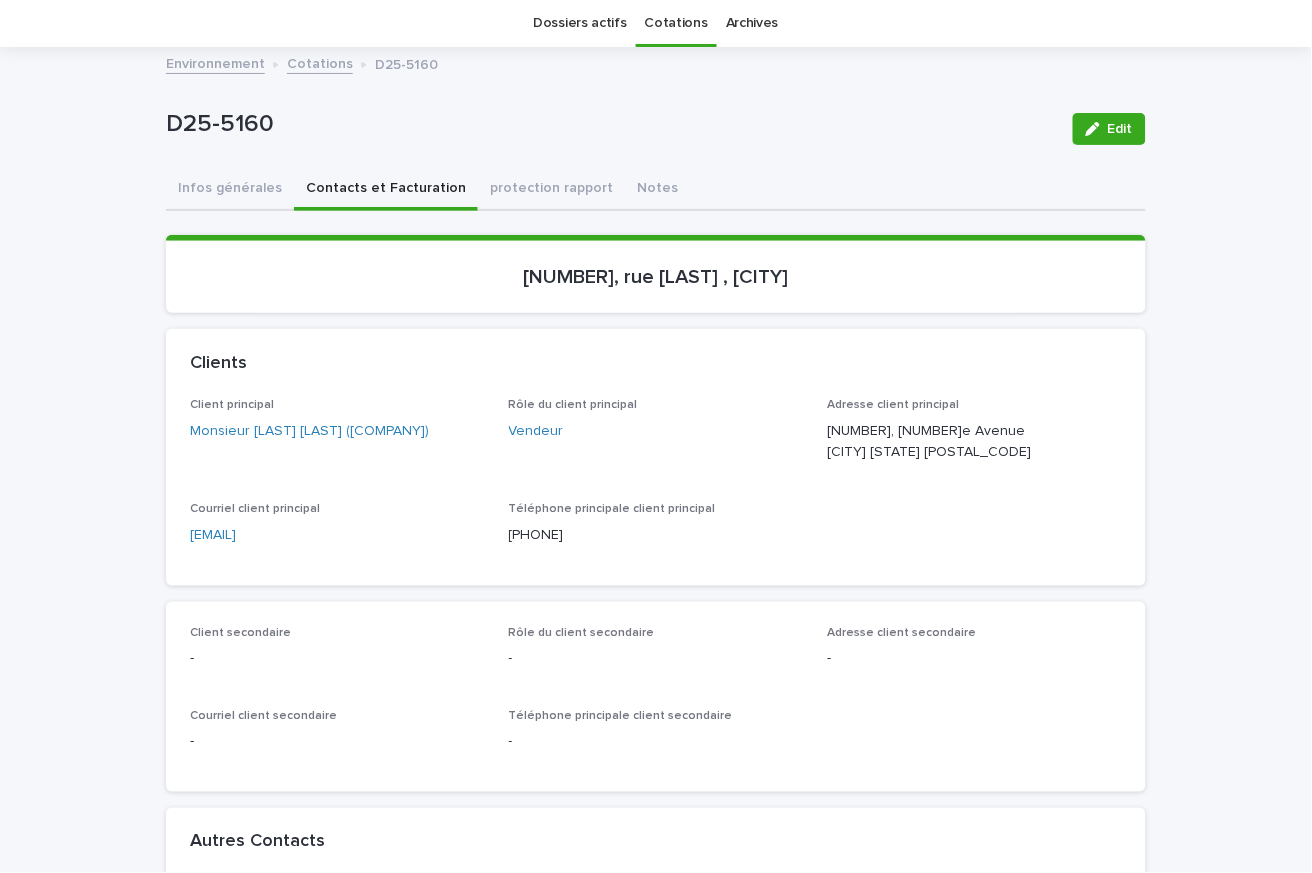 click on "[POSTAL_CODE] Edit [POSTAL_CODE] Edit Sorry, there was an error saving your record. Please try again. Please fill out the required fields below. Infos générales Contacts et Facturation protection rapport Notes Can't display tree at index  0 Loading... Saving… Loading... Saving… Loading... Saving… [NUMBER], rue [LAST] , [CITY] Loading... Saving… Clients Client principal Monsieur [LAST]  [LAST] ([COMPANY])   Rôle du client principal Vendeur   Adresse client principal [NUMBER],  [NUMBER]e Avenue
[CITY] [STATE] [POSTAL_CODE]
Courriel client principal [EMAIL] Téléphone principale client principal [PHONE] Client secondaire - Rôle du client secondaire - Adresse client secondaire - Courriel client secondaire - Téléphone principale client secondaire - Autres Contacts Autre contact #1 - Rôle du contact #1 - Autorisé - Contact 1 Adresse autre contact #1 - Courriel autre contact #1 - Téléphone principal autre contact #1 - Autre contact #2 - Rôle du contact #2 - - - - - - - -" at bounding box center [656, 1194] 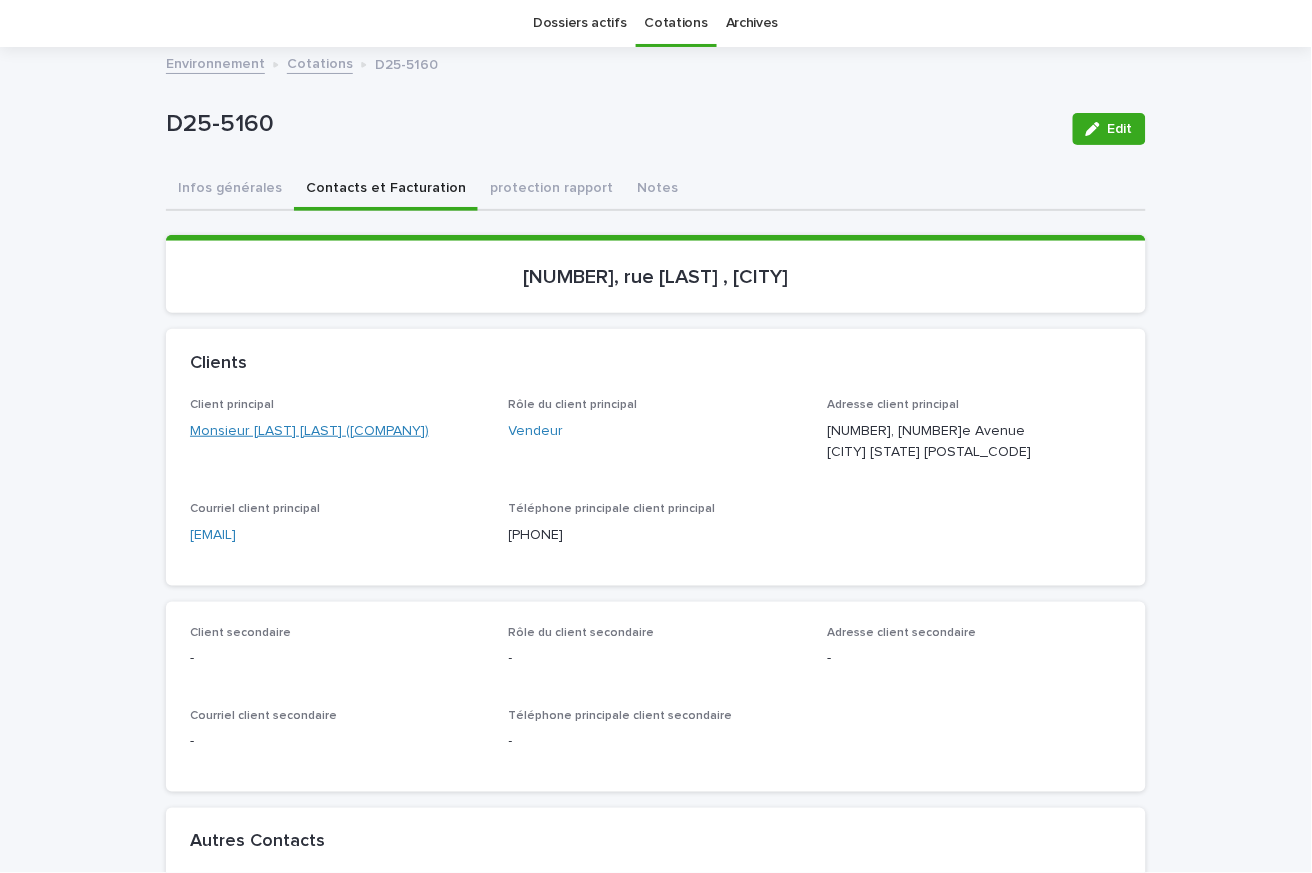 drag, startPoint x: 166, startPoint y: 418, endPoint x: 251, endPoint y: 451, distance: 91.18114 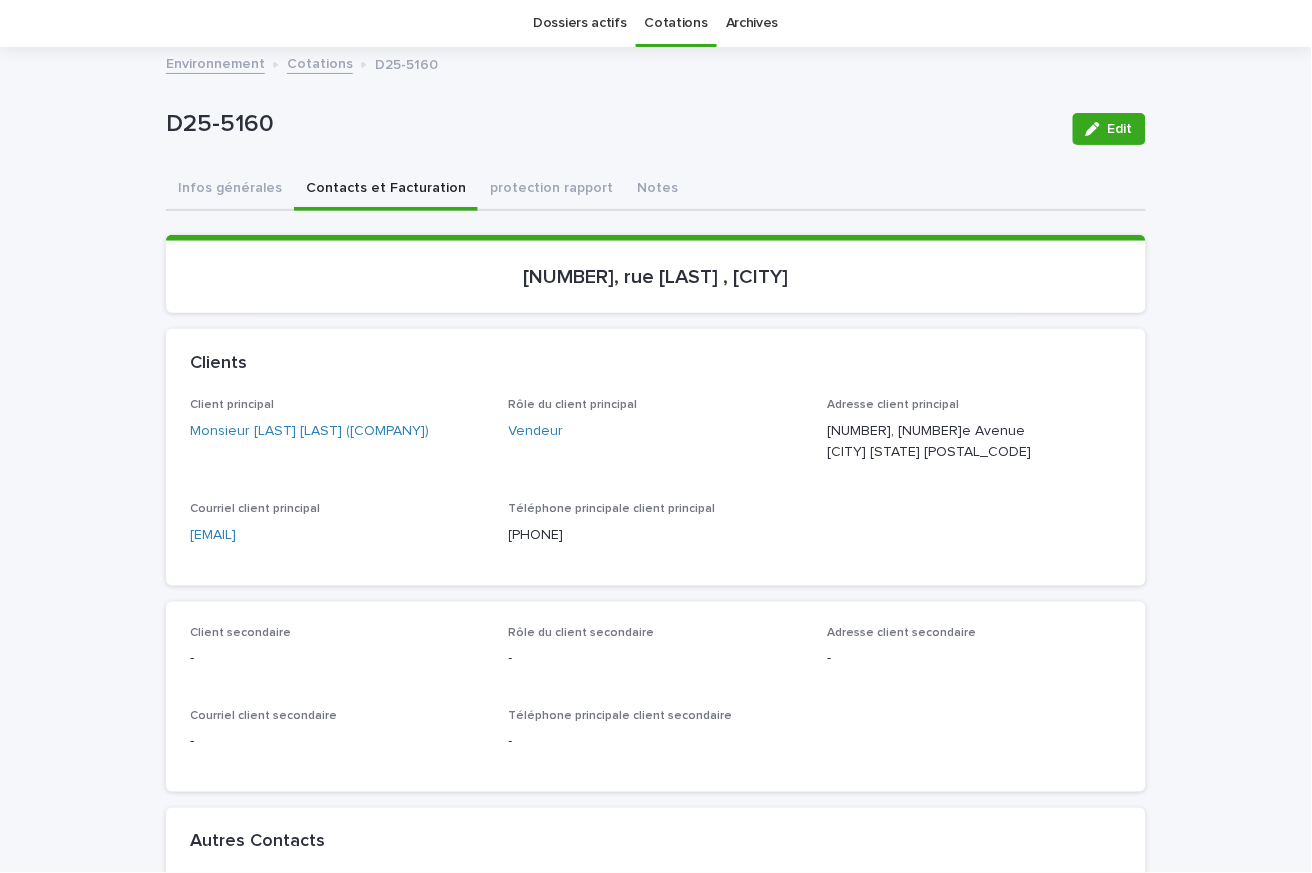 drag, startPoint x: 384, startPoint y: 531, endPoint x: 173, endPoint y: 534, distance: 211.02133 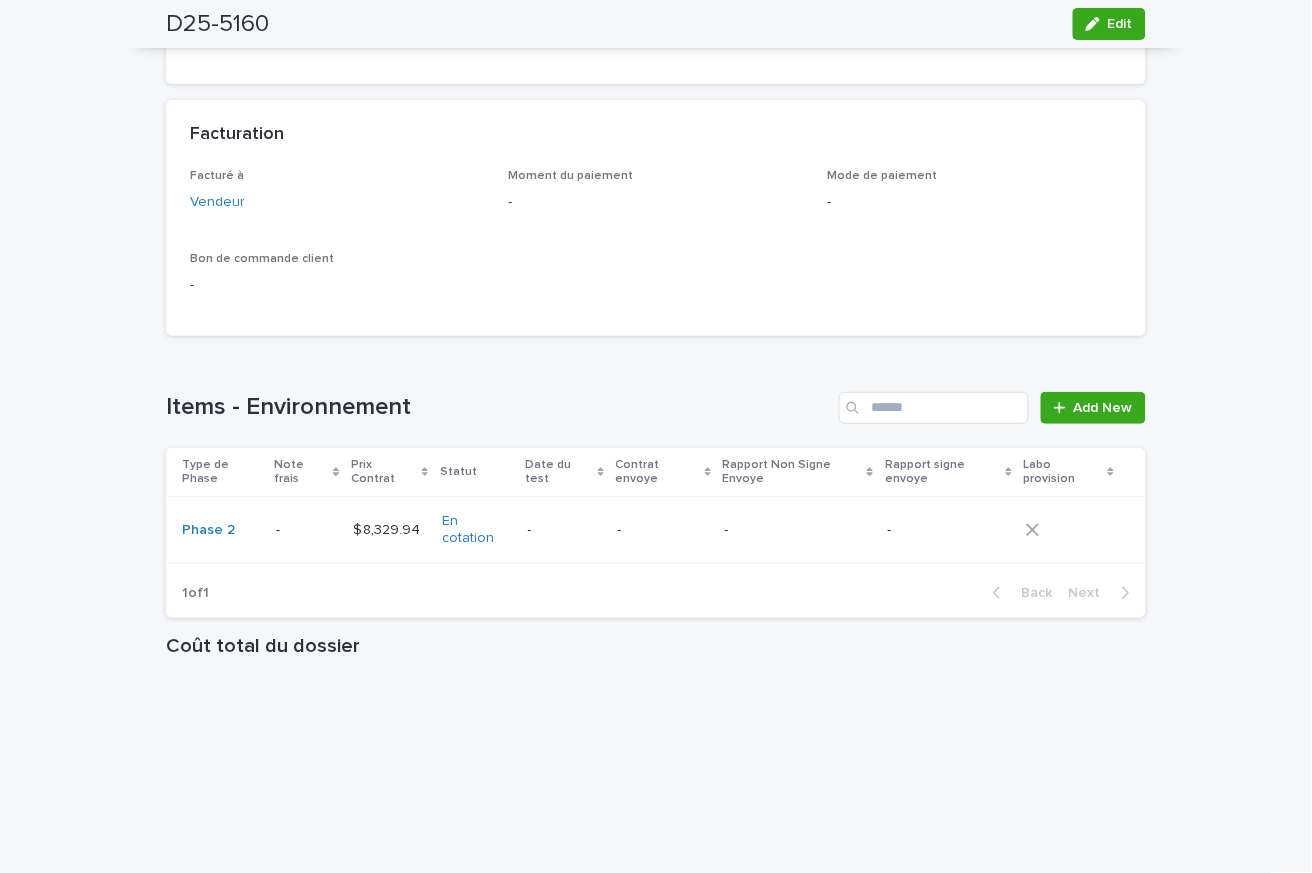 scroll, scrollTop: 1470, scrollLeft: 0, axis: vertical 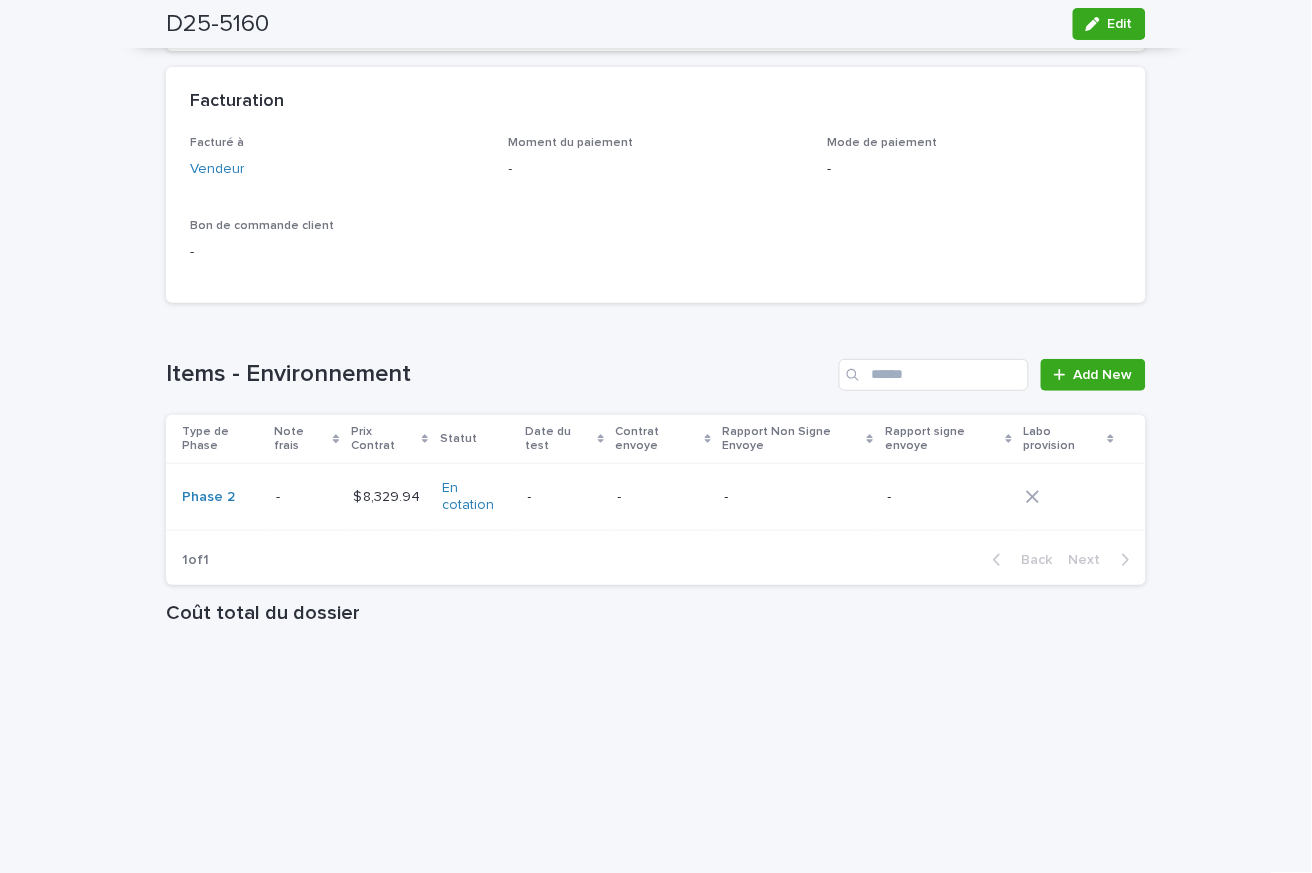 click at bounding box center (306, 497) 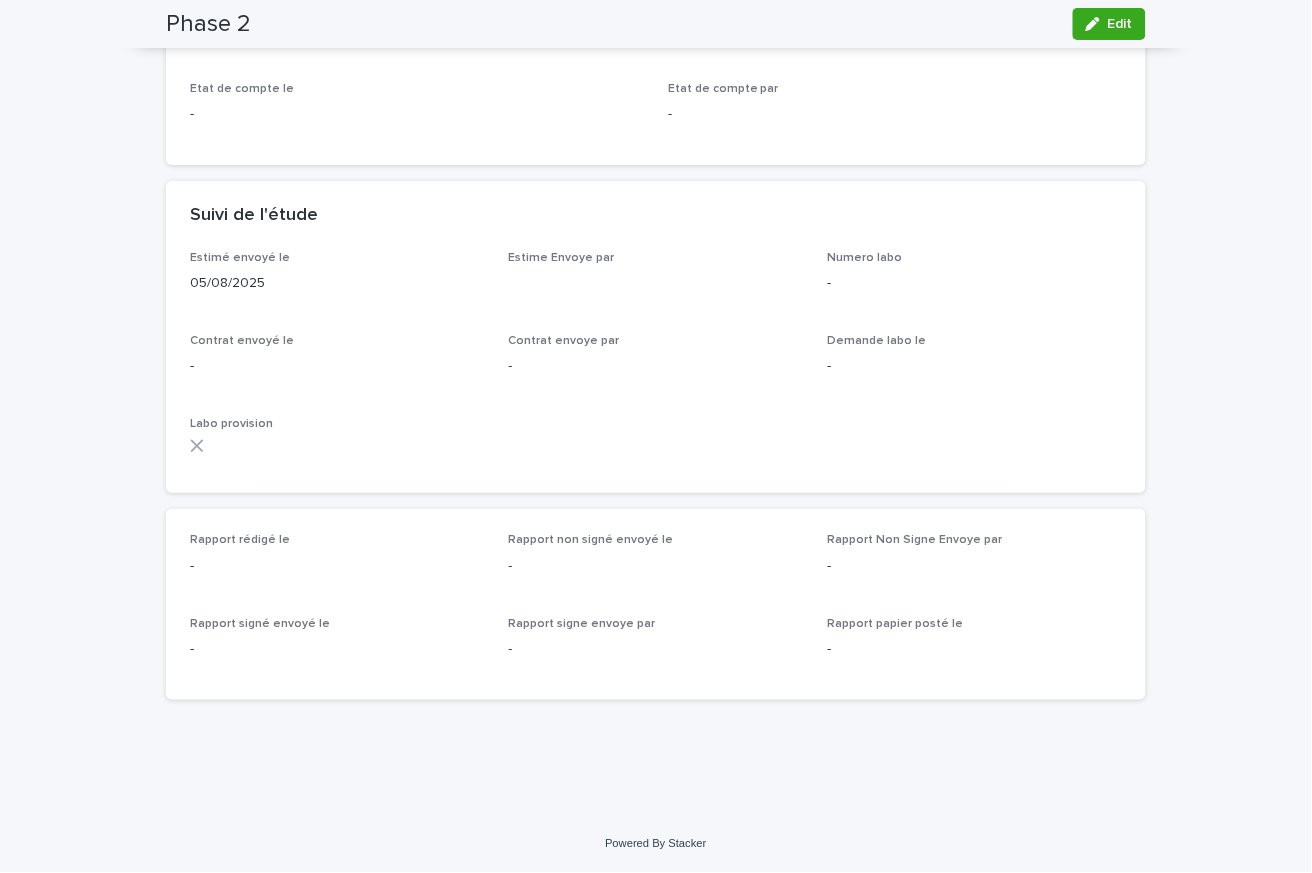 scroll, scrollTop: 697, scrollLeft: 0, axis: vertical 